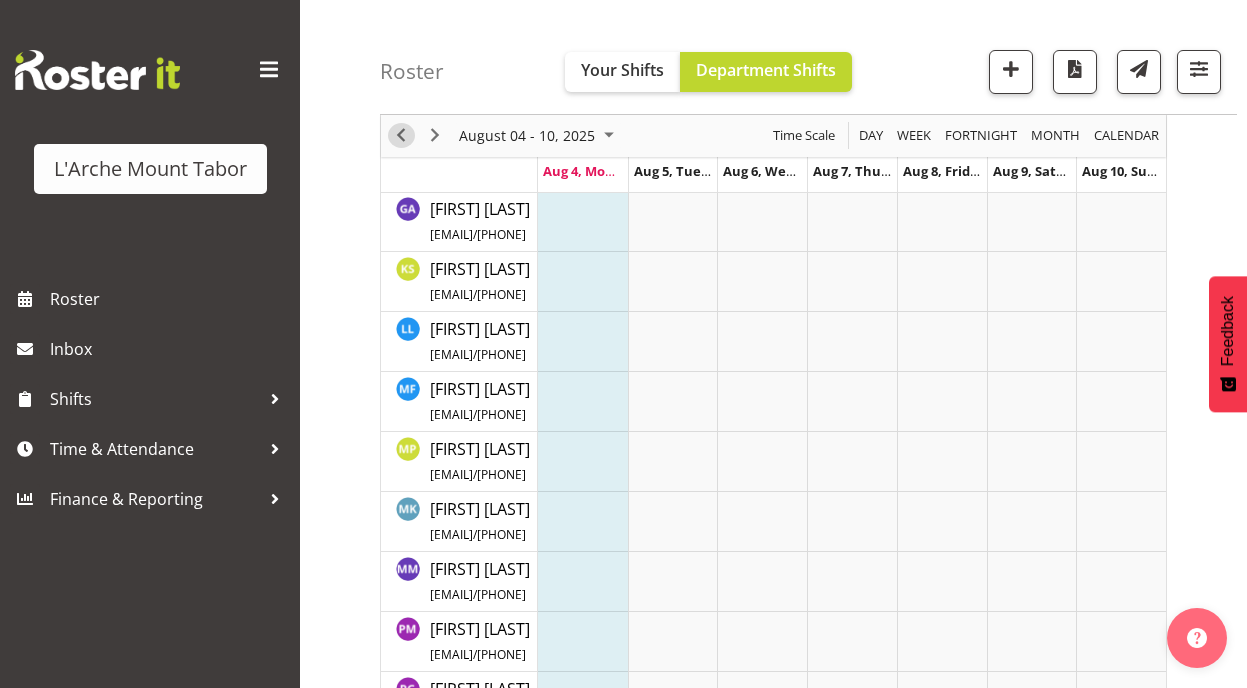 click at bounding box center [401, 136] 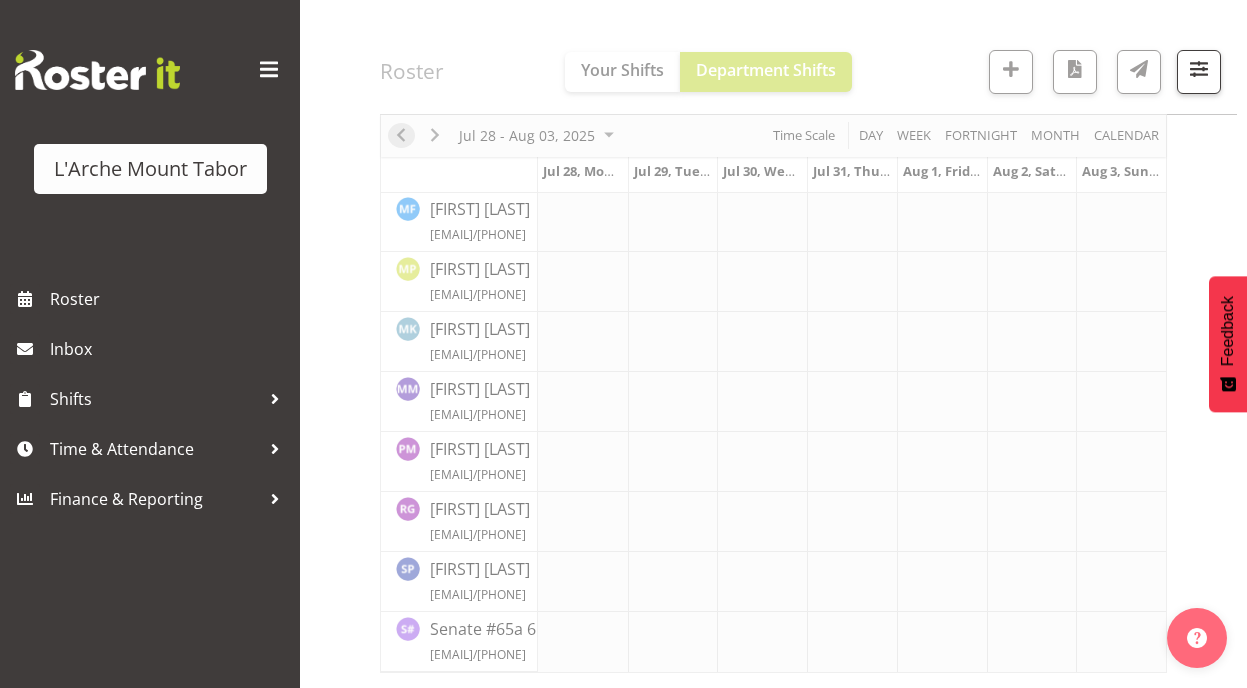 scroll, scrollTop: 928, scrollLeft: 0, axis: vertical 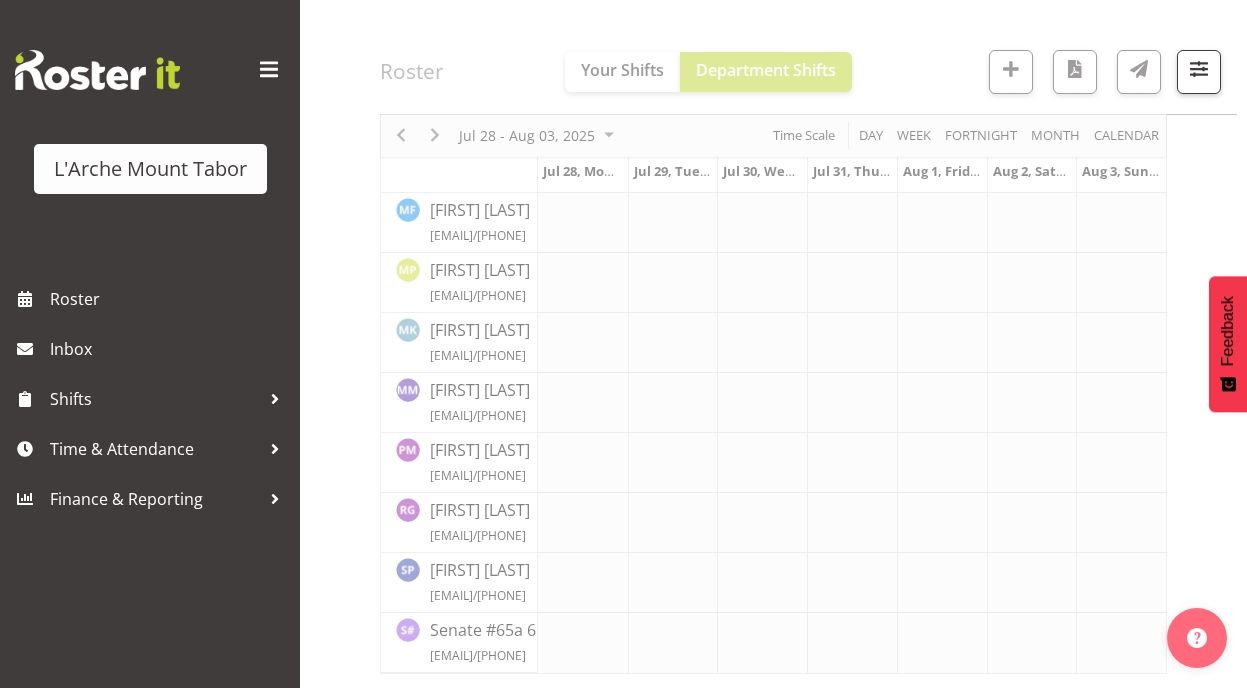 click at bounding box center [773, -28] 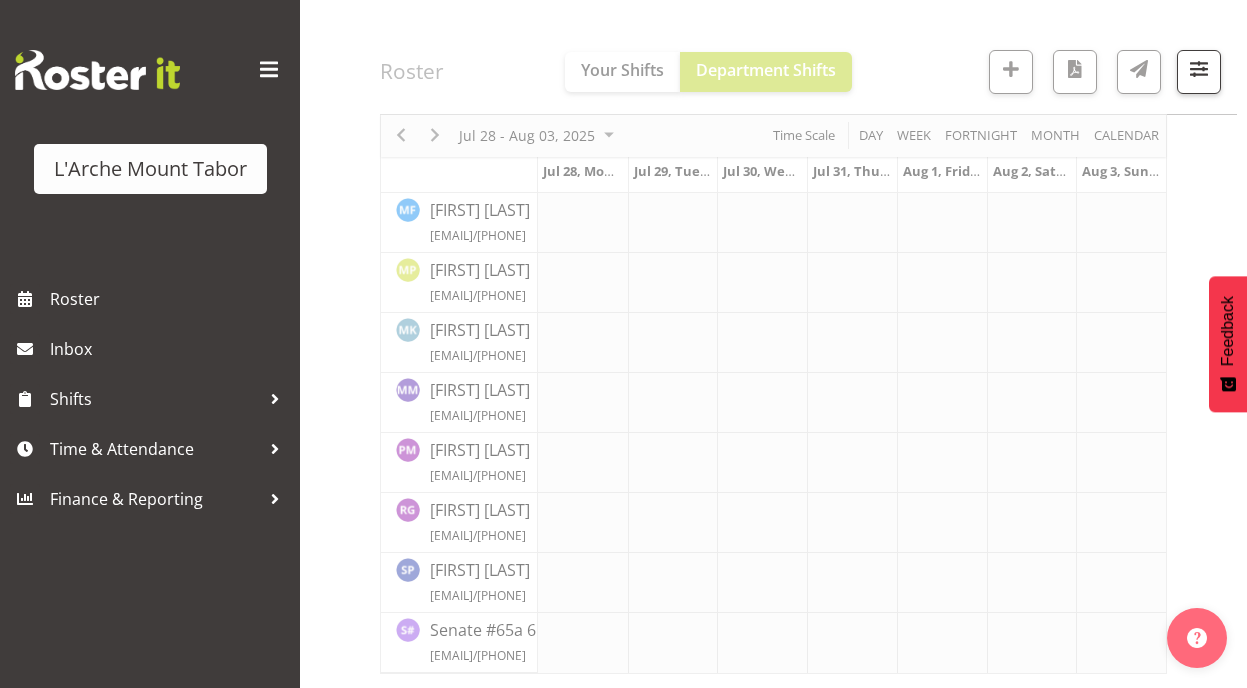 click at bounding box center (773, -28) 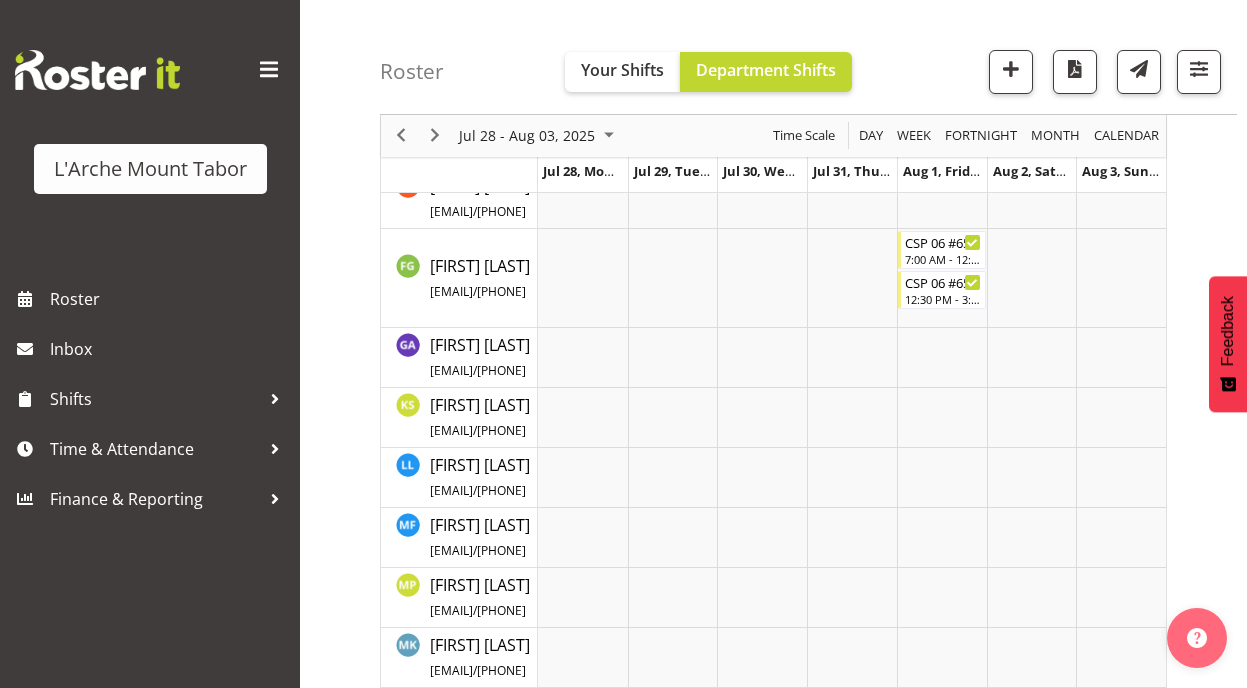 scroll, scrollTop: 1204, scrollLeft: 0, axis: vertical 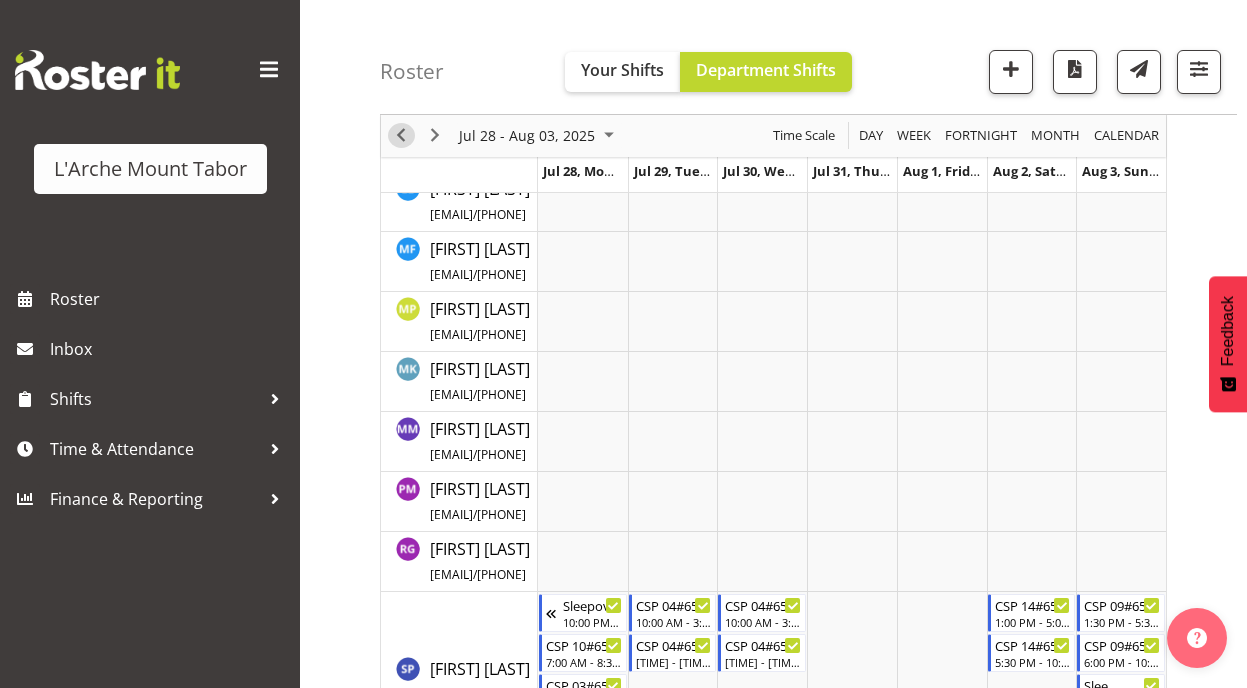 click at bounding box center (401, 136) 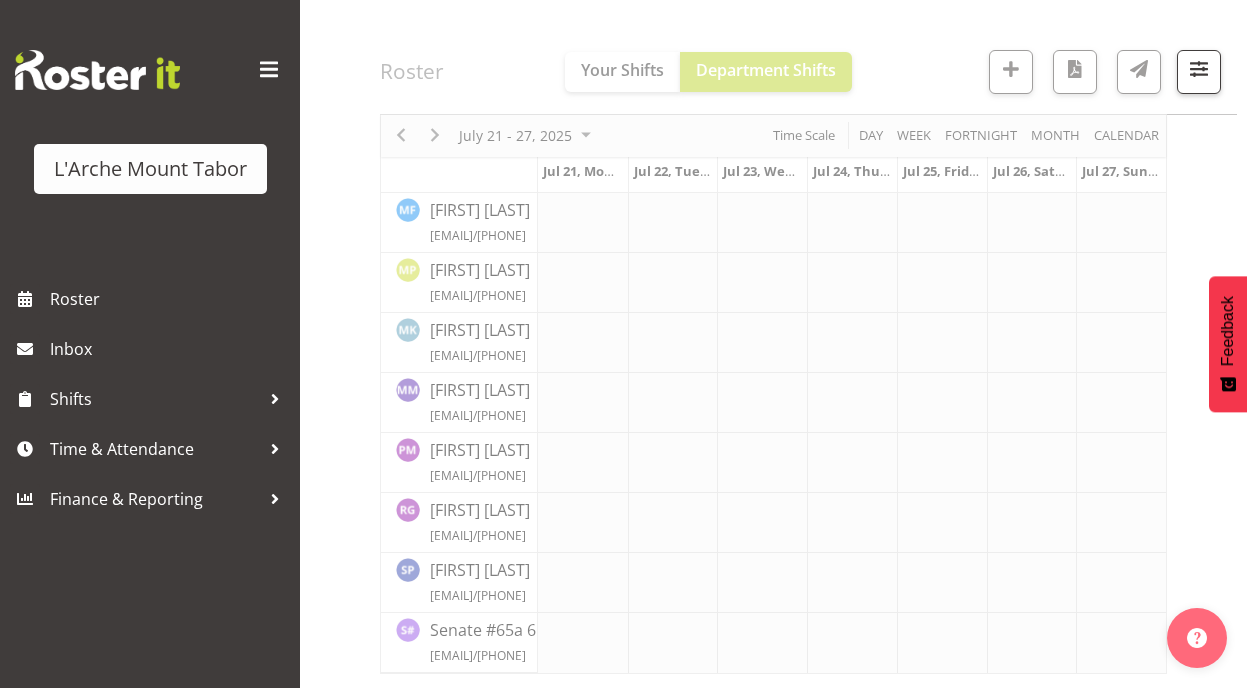 click at bounding box center (773, -28) 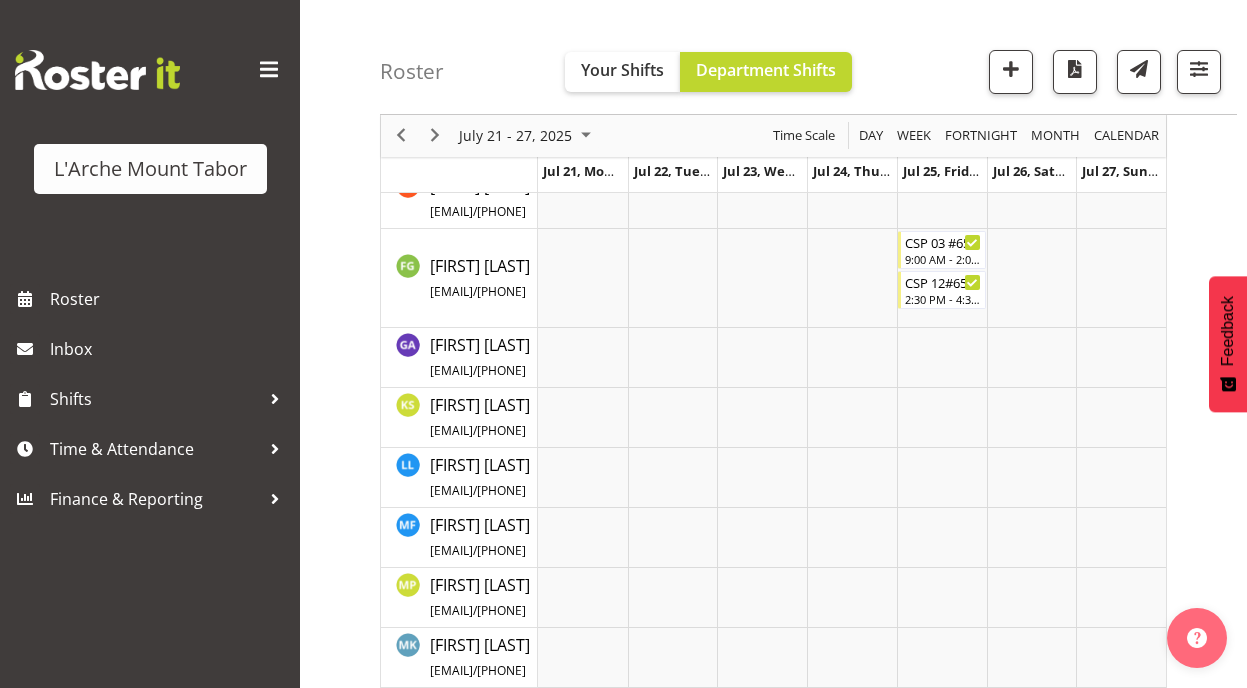 scroll, scrollTop: 1204, scrollLeft: 0, axis: vertical 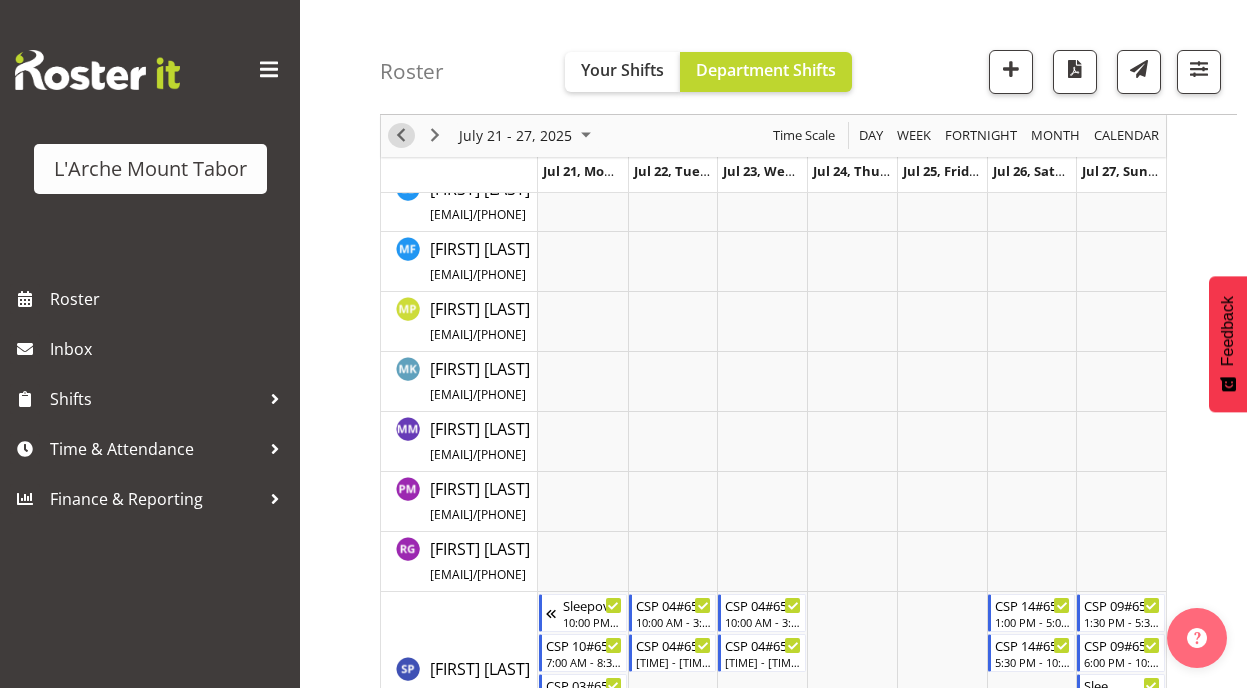 click at bounding box center (401, 136) 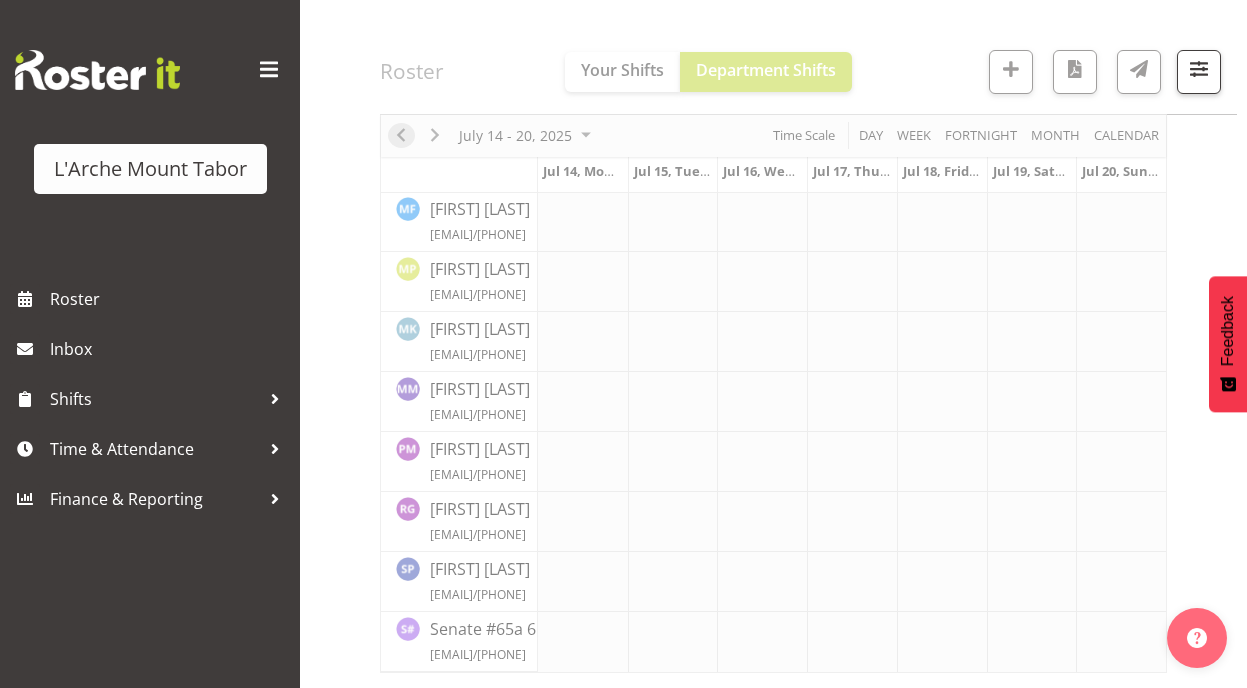 scroll, scrollTop: 928, scrollLeft: 0, axis: vertical 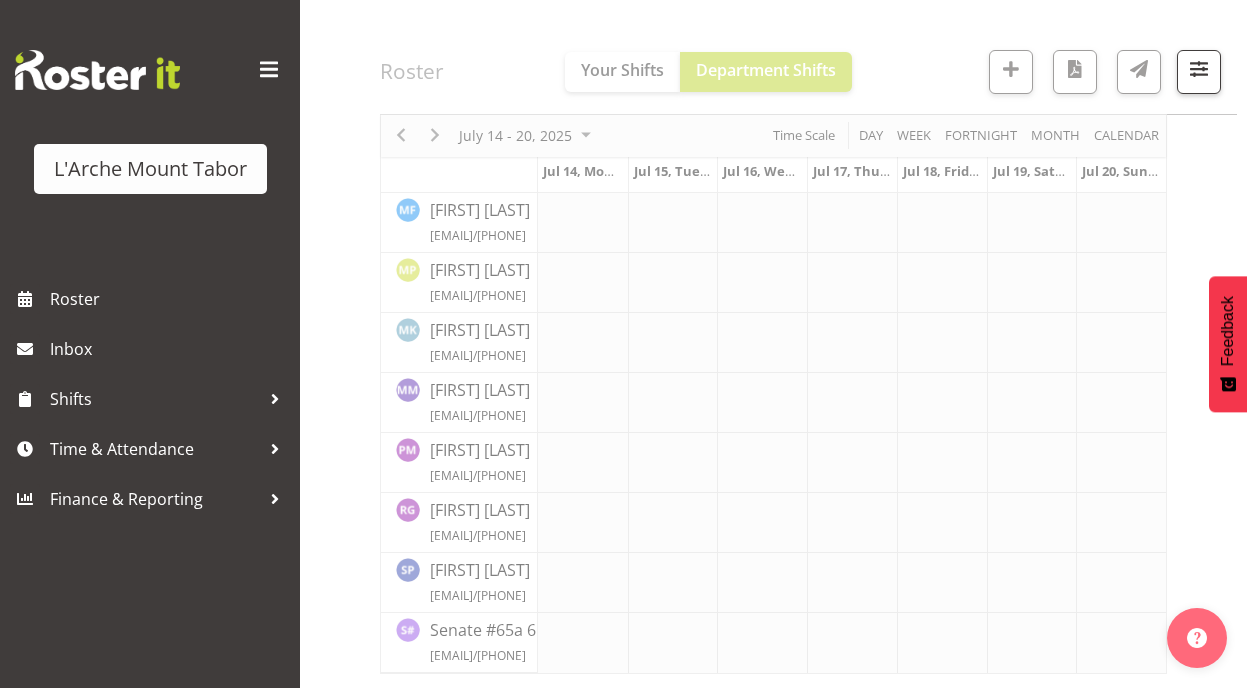 click at bounding box center (773, -28) 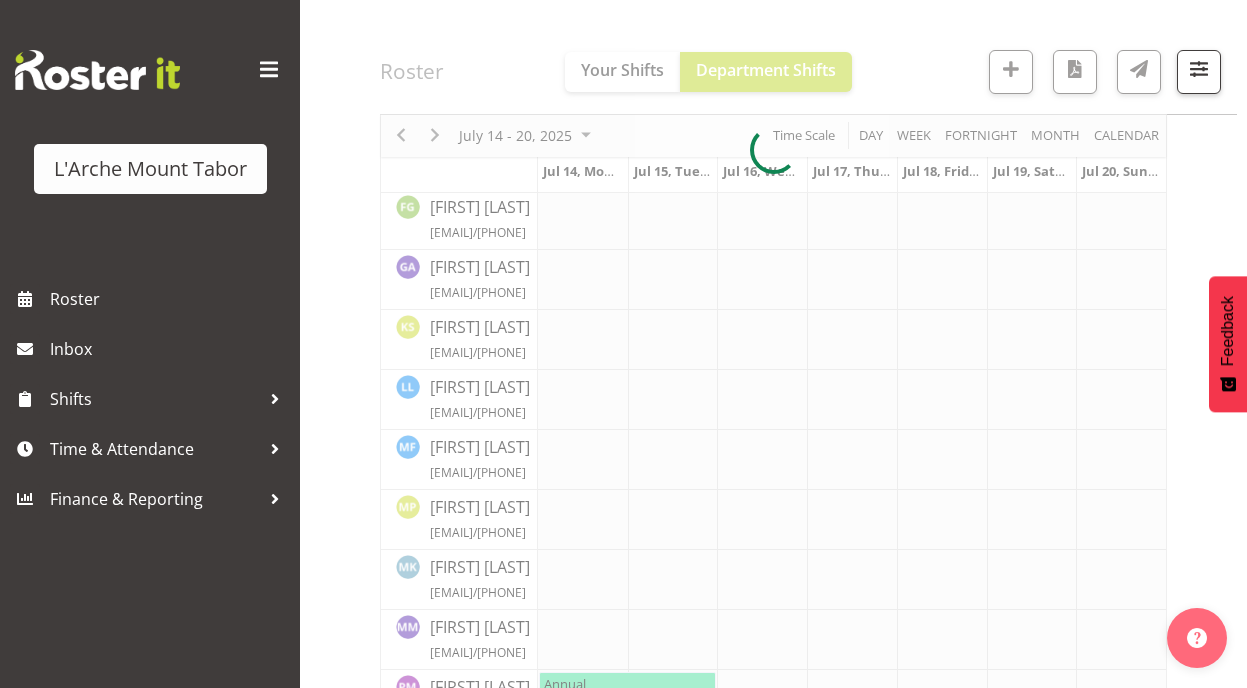 scroll, scrollTop: 1165, scrollLeft: 0, axis: vertical 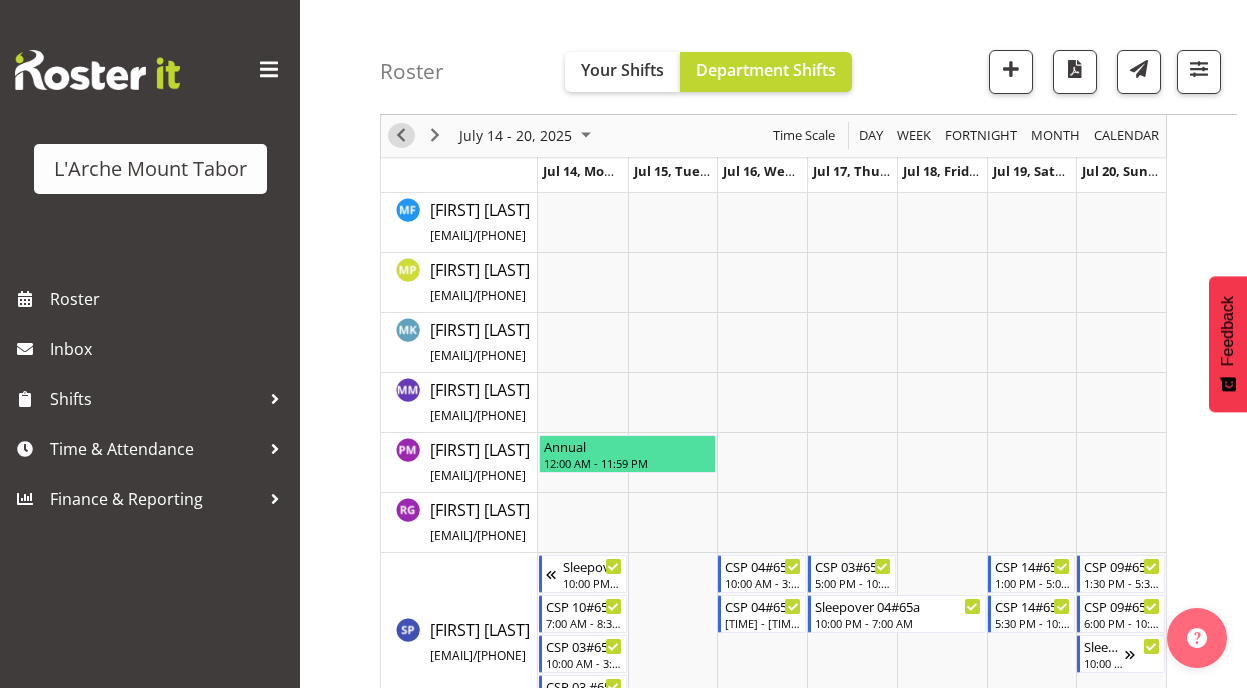 click at bounding box center (401, 136) 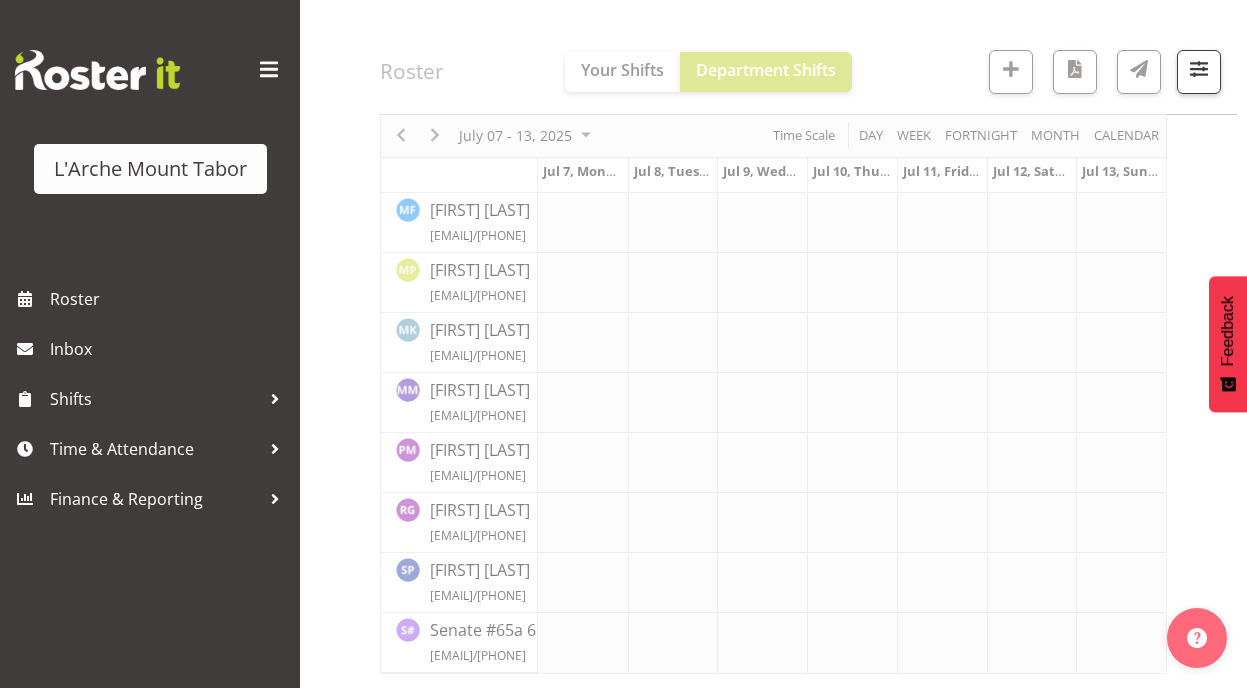 click at bounding box center (773, -28) 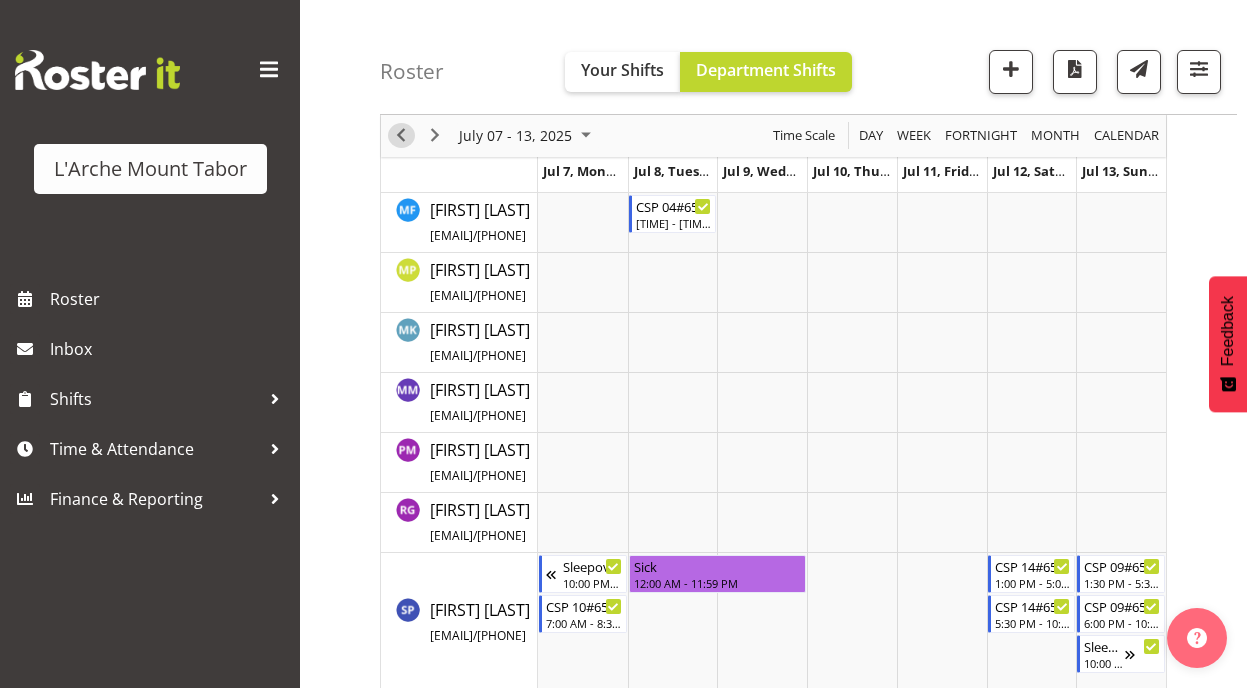 click at bounding box center (401, 136) 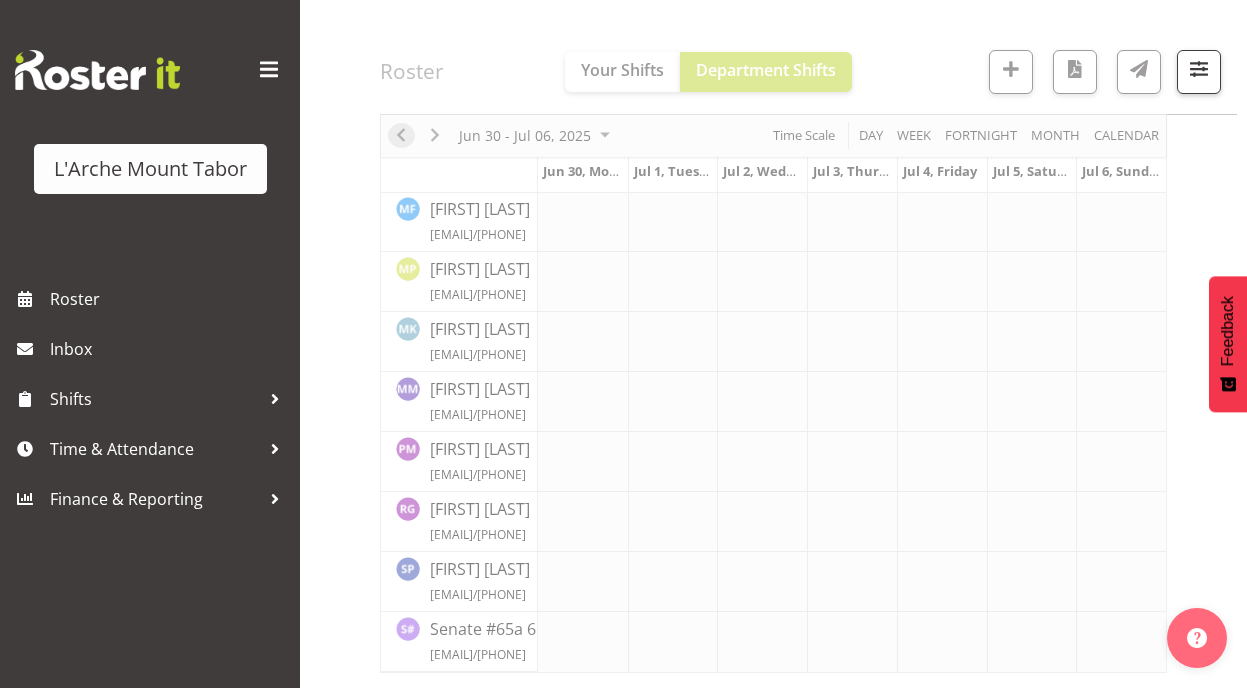 scroll, scrollTop: 928, scrollLeft: 0, axis: vertical 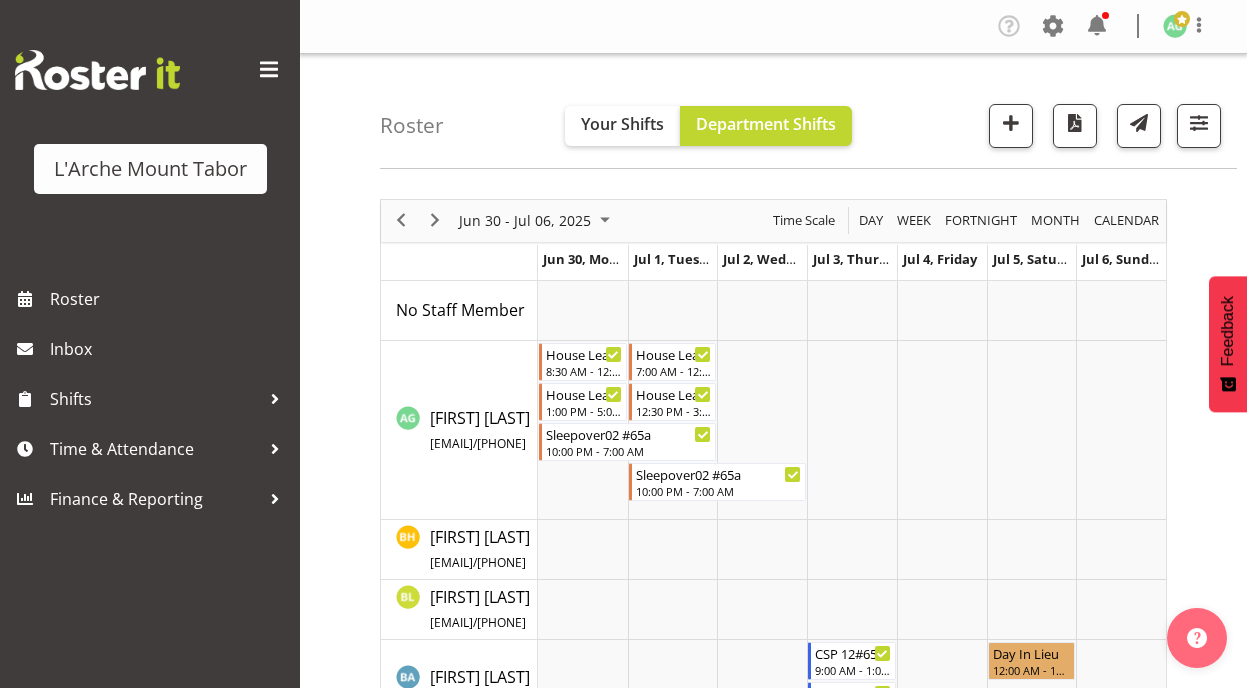 click on "Roster   Your Shifts
Department Shifts
1 Locations
Clear
20
30
41
5
56b
65a
73
Art and Music Helensville
Clear          All Jobs  All Jobs" at bounding box center [808, 111] 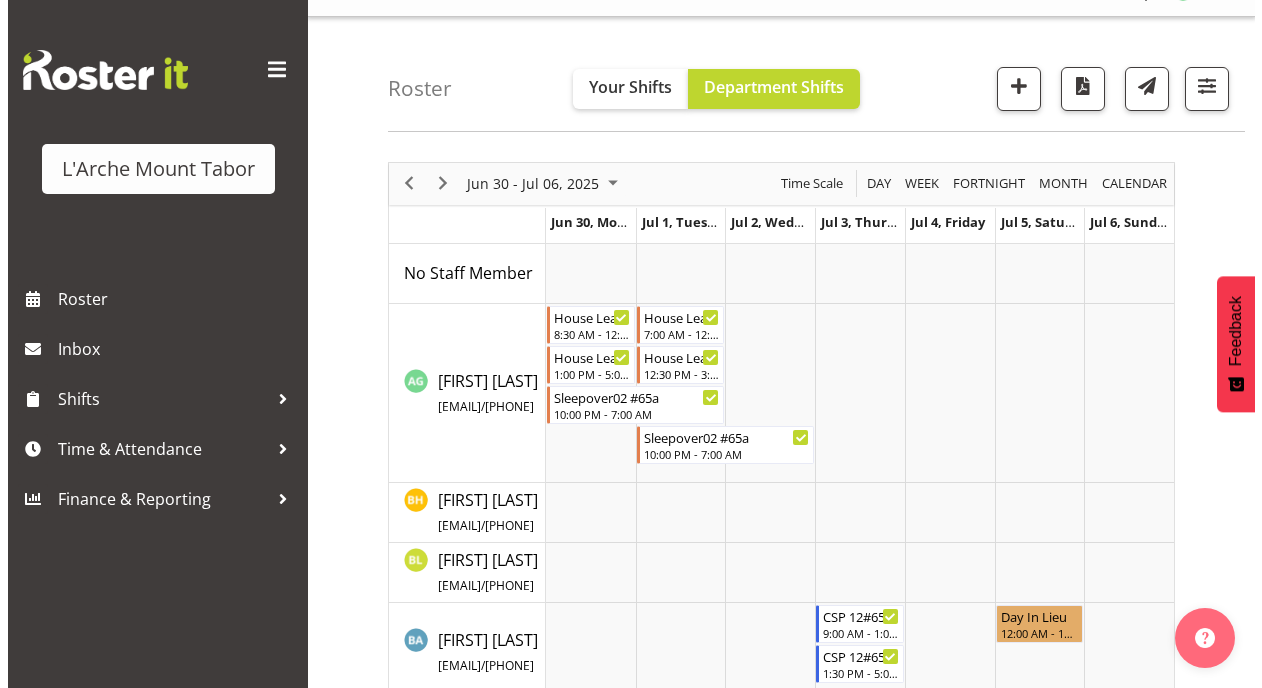 scroll, scrollTop: 0, scrollLeft: 0, axis: both 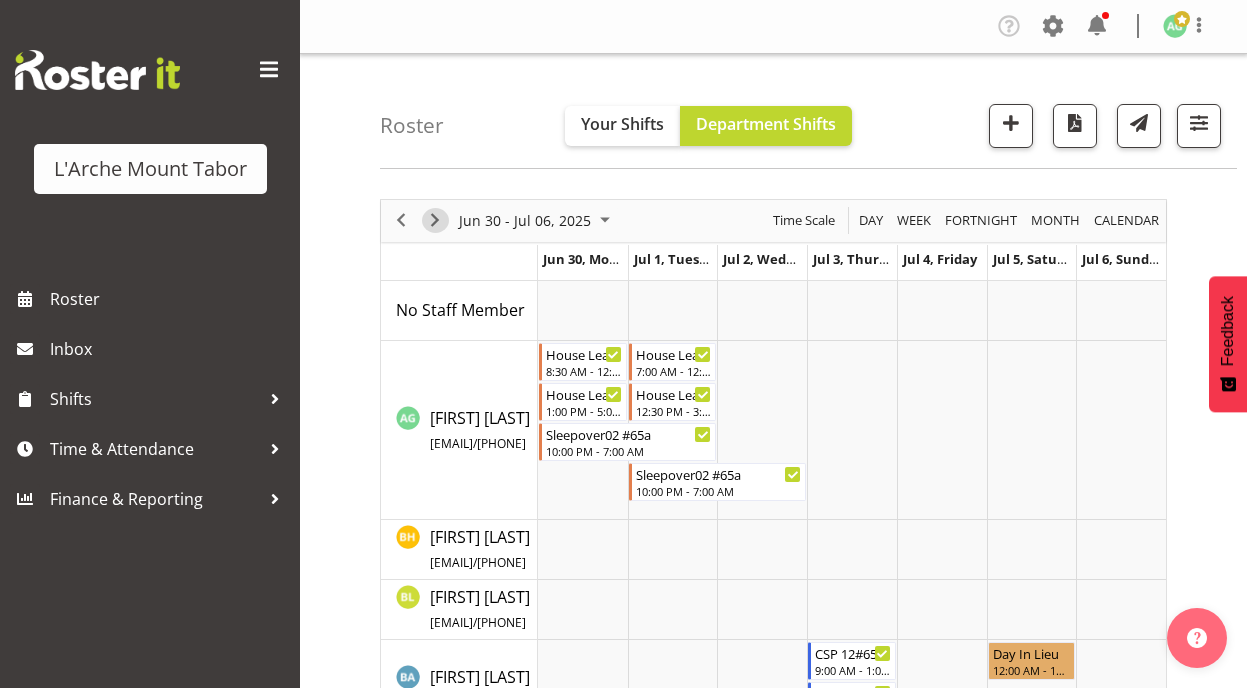 click at bounding box center [435, 220] 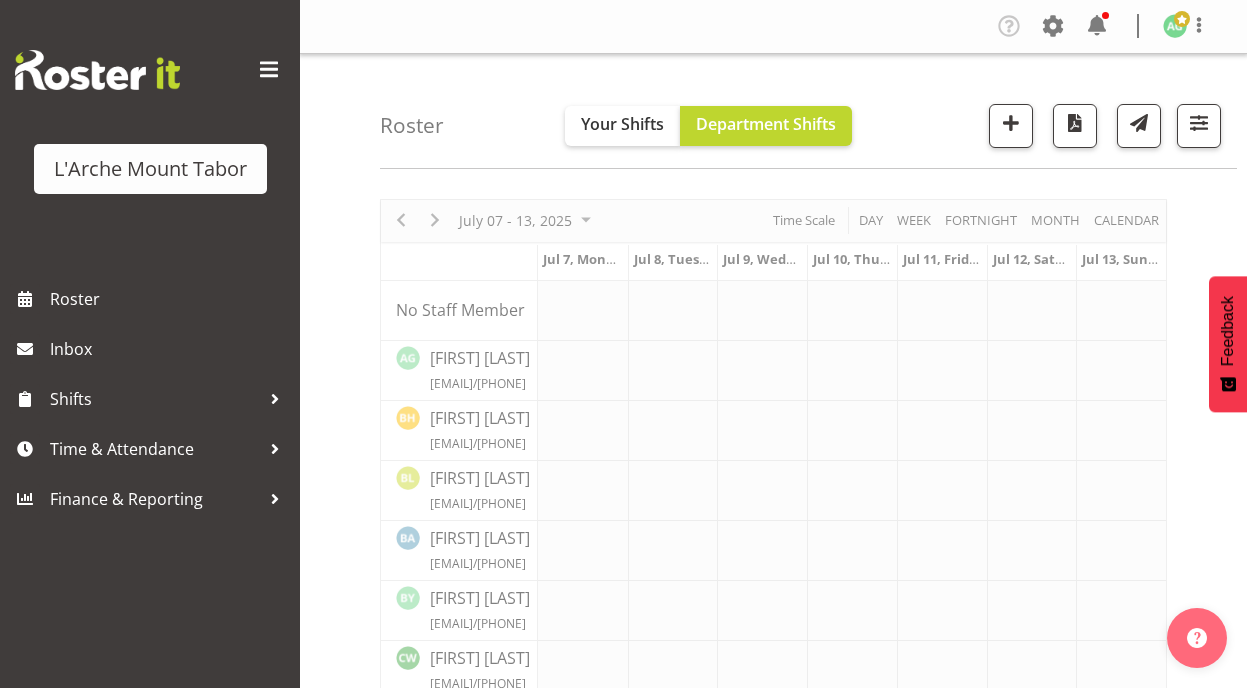click at bounding box center [773, 900] 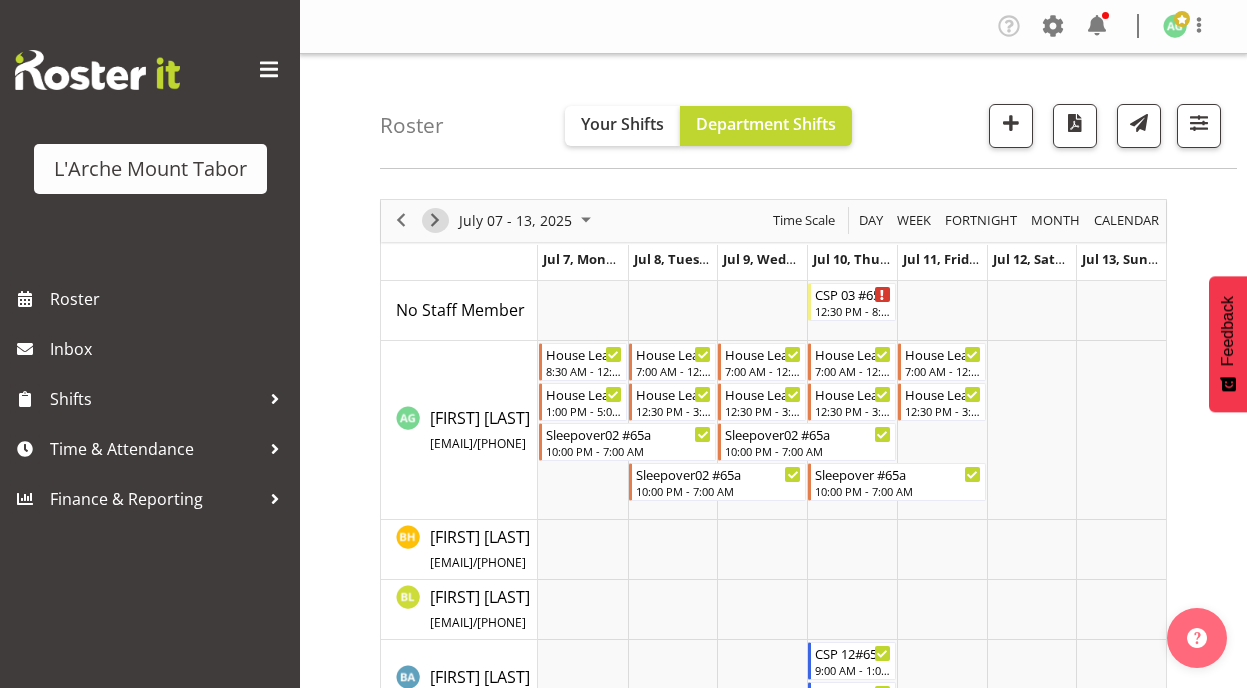 click at bounding box center (435, 220) 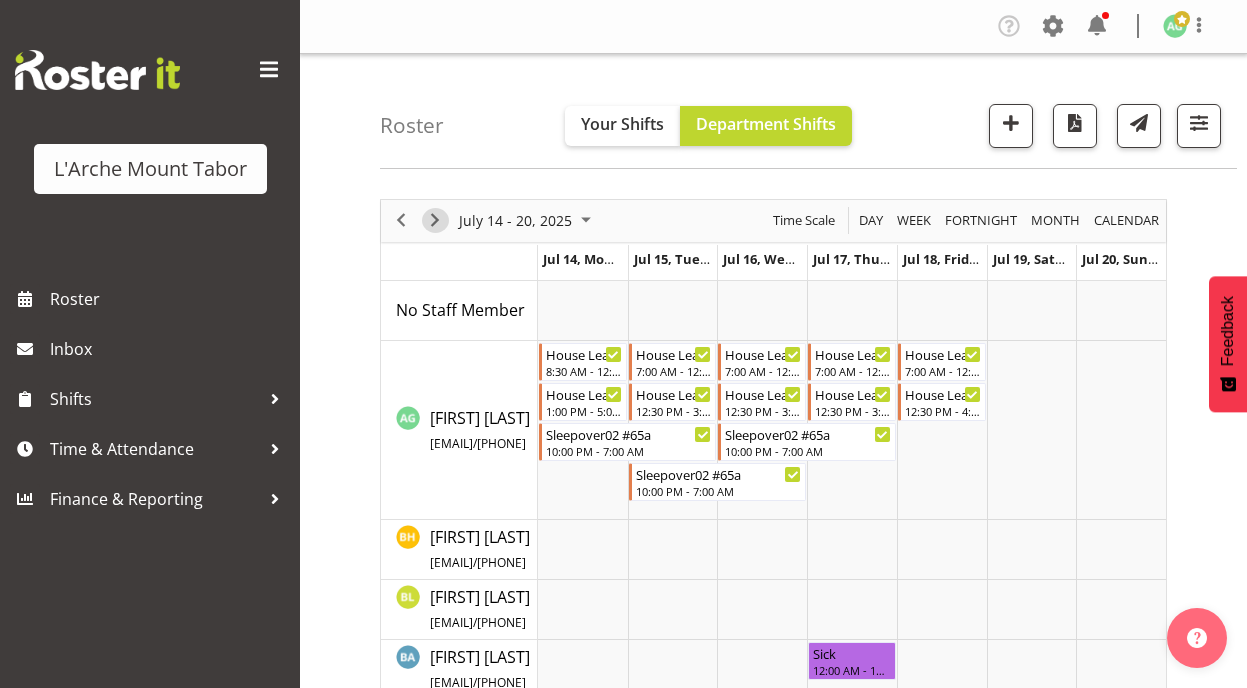 click at bounding box center [435, 220] 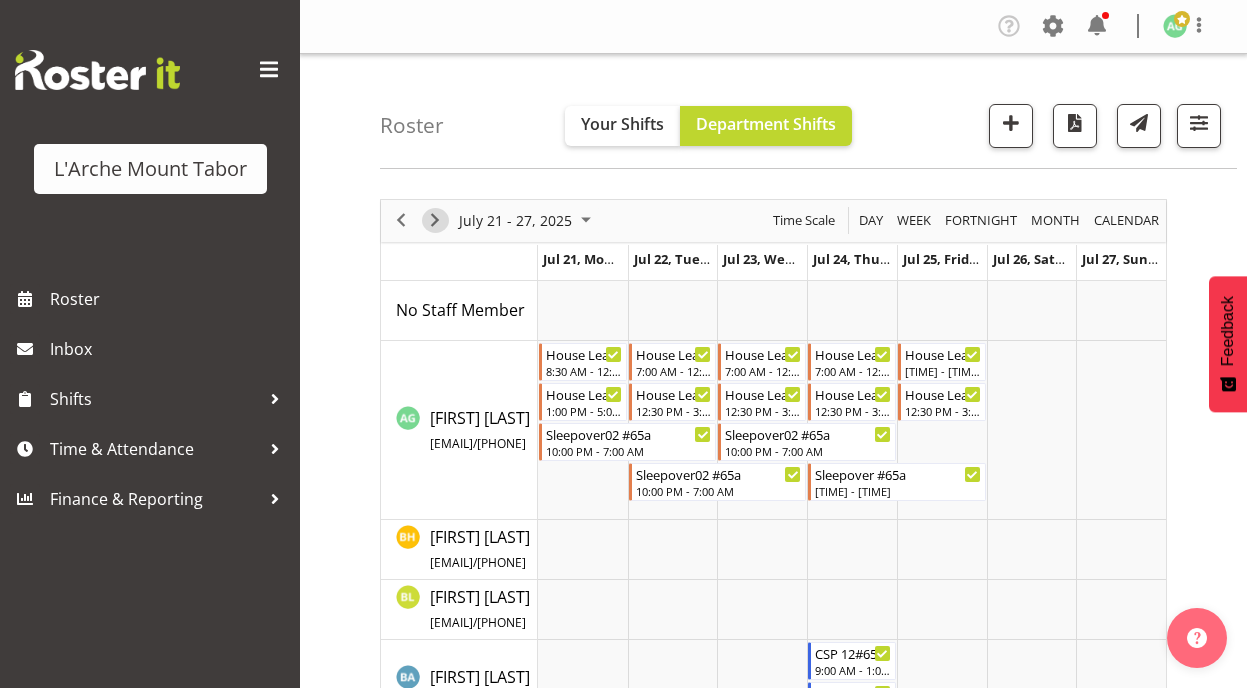 click at bounding box center [435, 220] 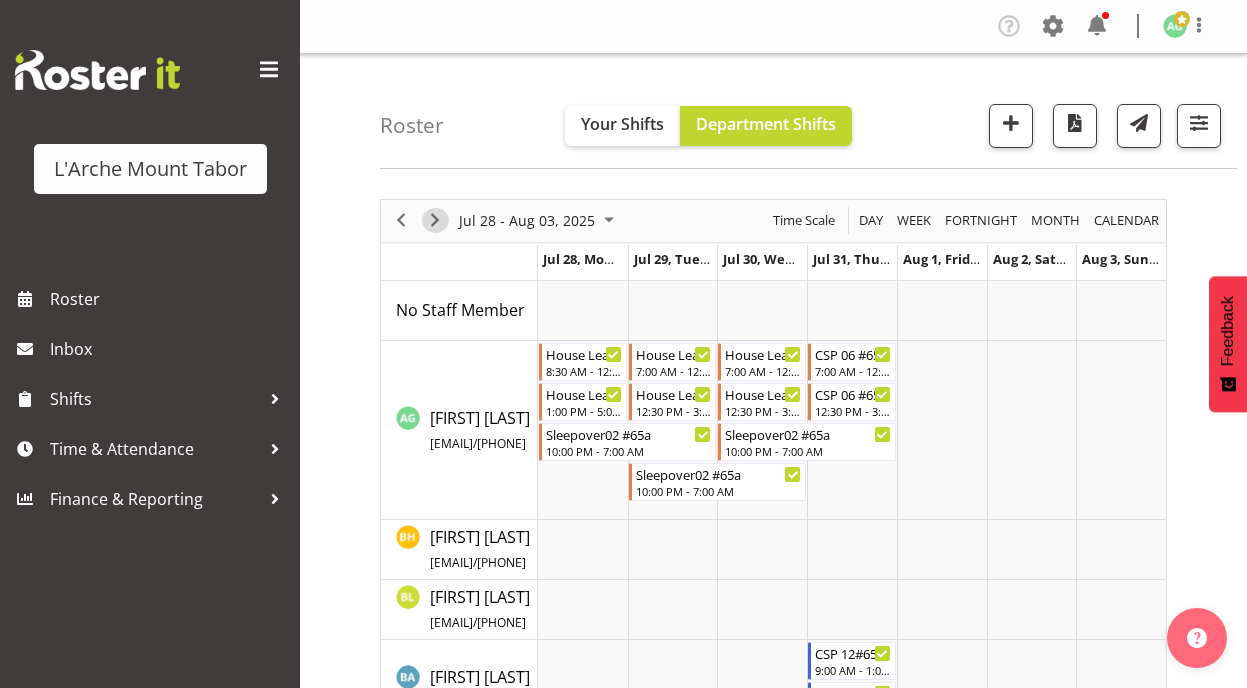 click at bounding box center (435, 220) 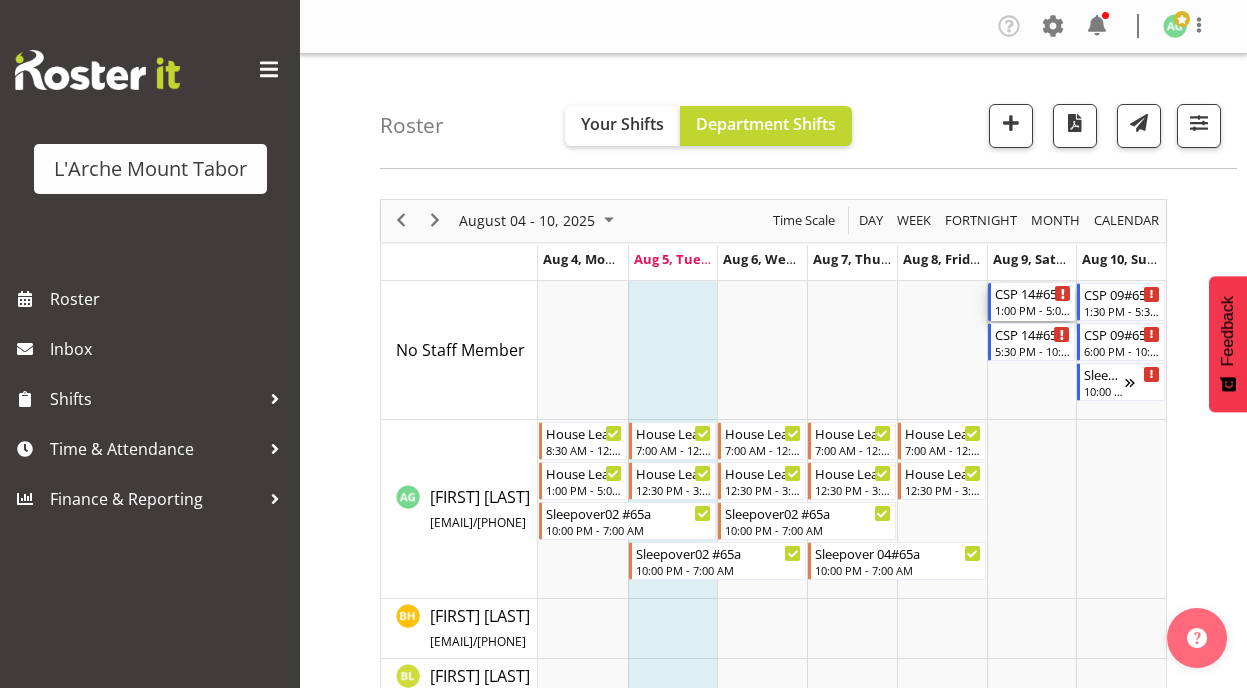 click on "1:00 PM - 5:00 PM" at bounding box center (1033, 310) 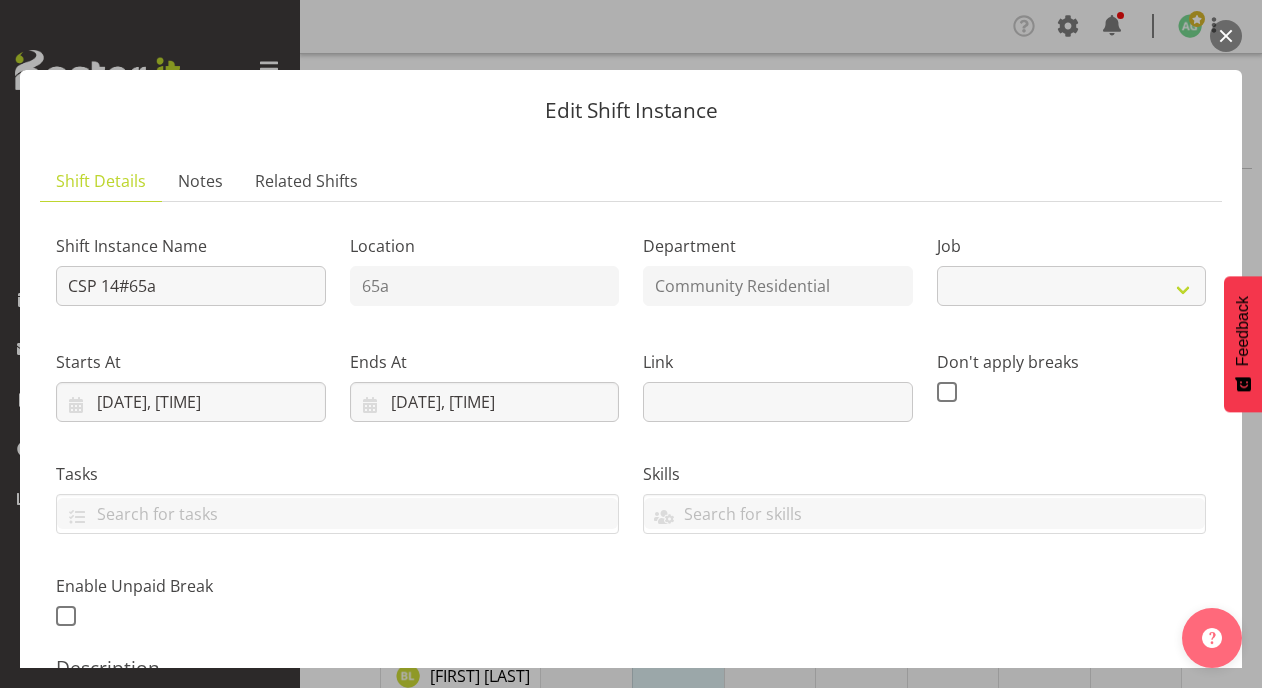 select on "2" 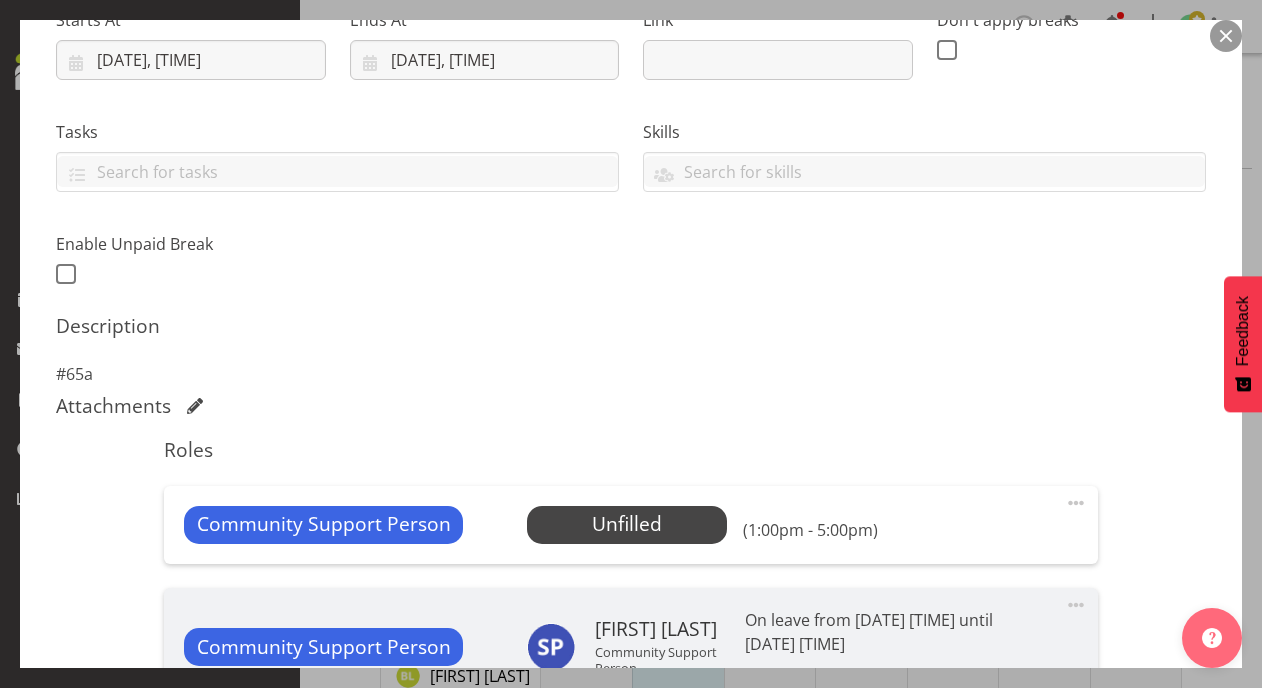 scroll, scrollTop: 500, scrollLeft: 0, axis: vertical 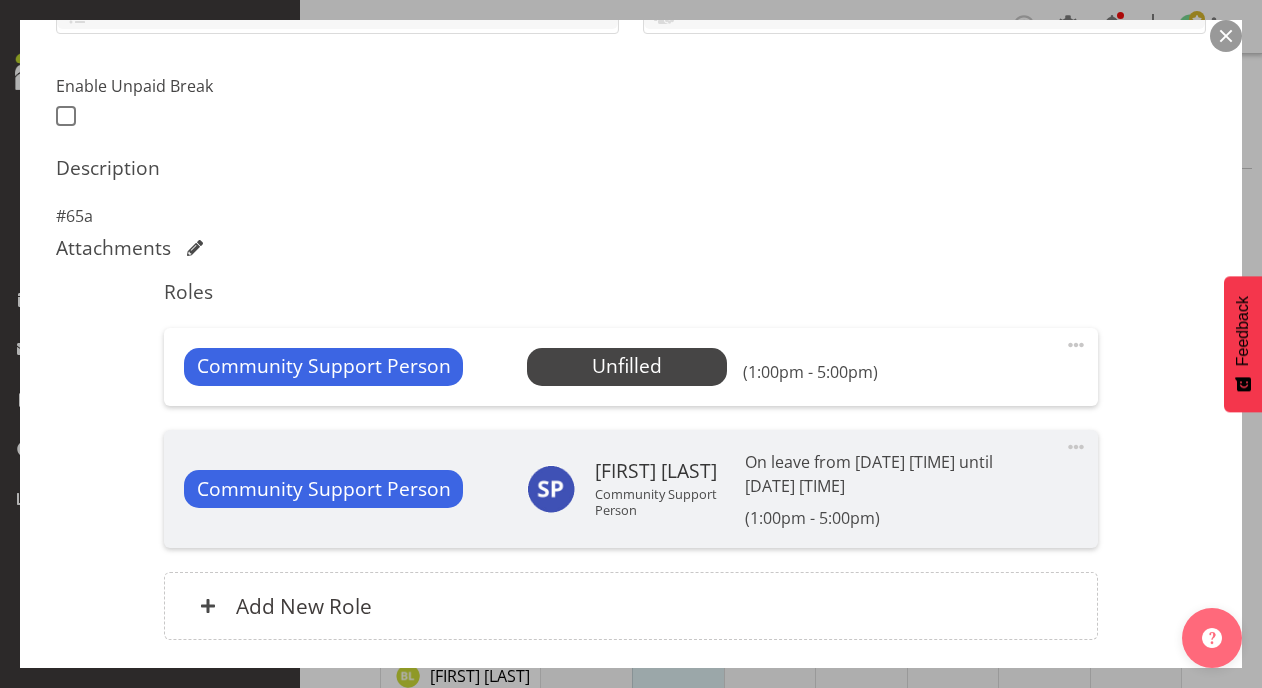 click at bounding box center (1076, 345) 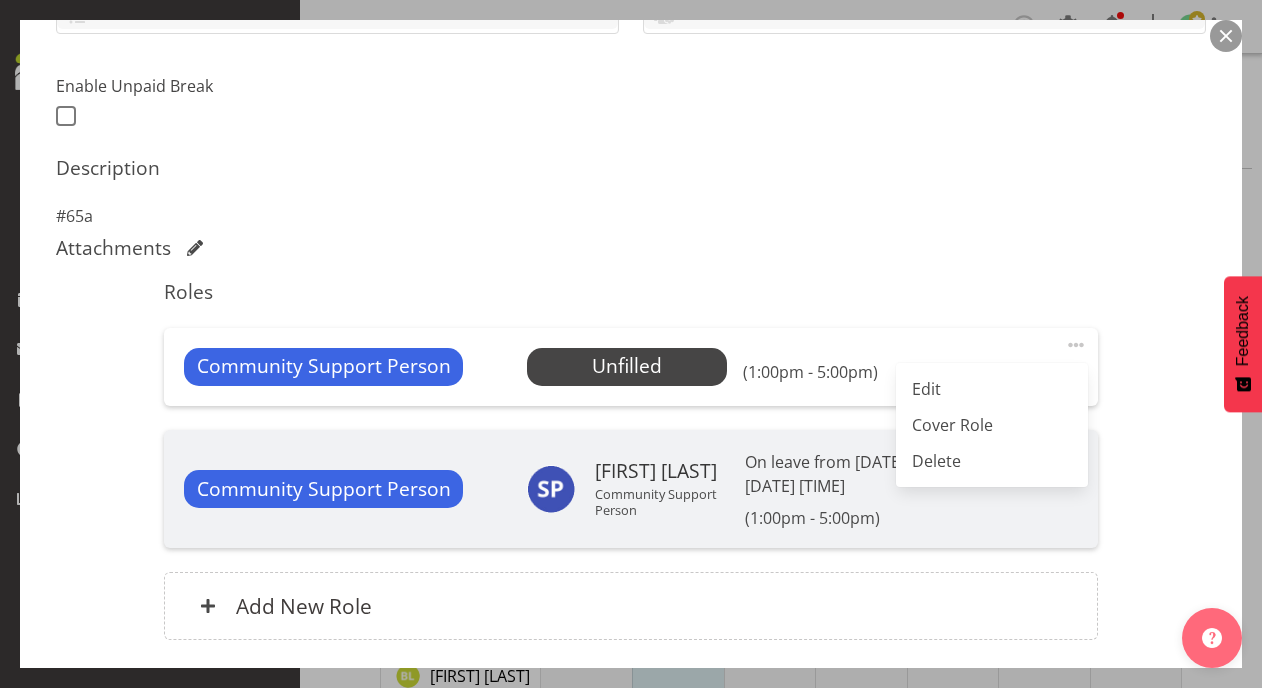 click on "Edit" at bounding box center [992, 389] 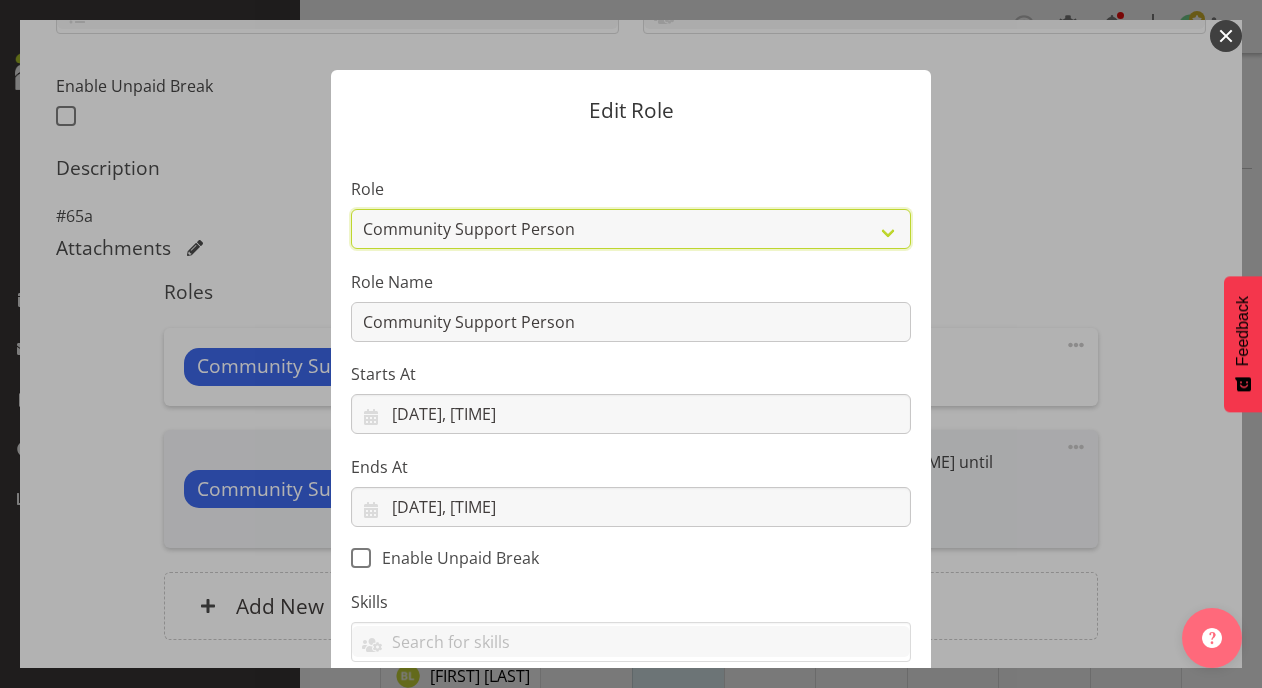 click on "Area Manager Art Coordination Community - SIL Community Leader Community Support Person Community Support Person - Casual House Leader Office Admin On-Call call out Senate Senior Coordinator SIL Coordination Sleep Over Volunteer" at bounding box center [631, 229] 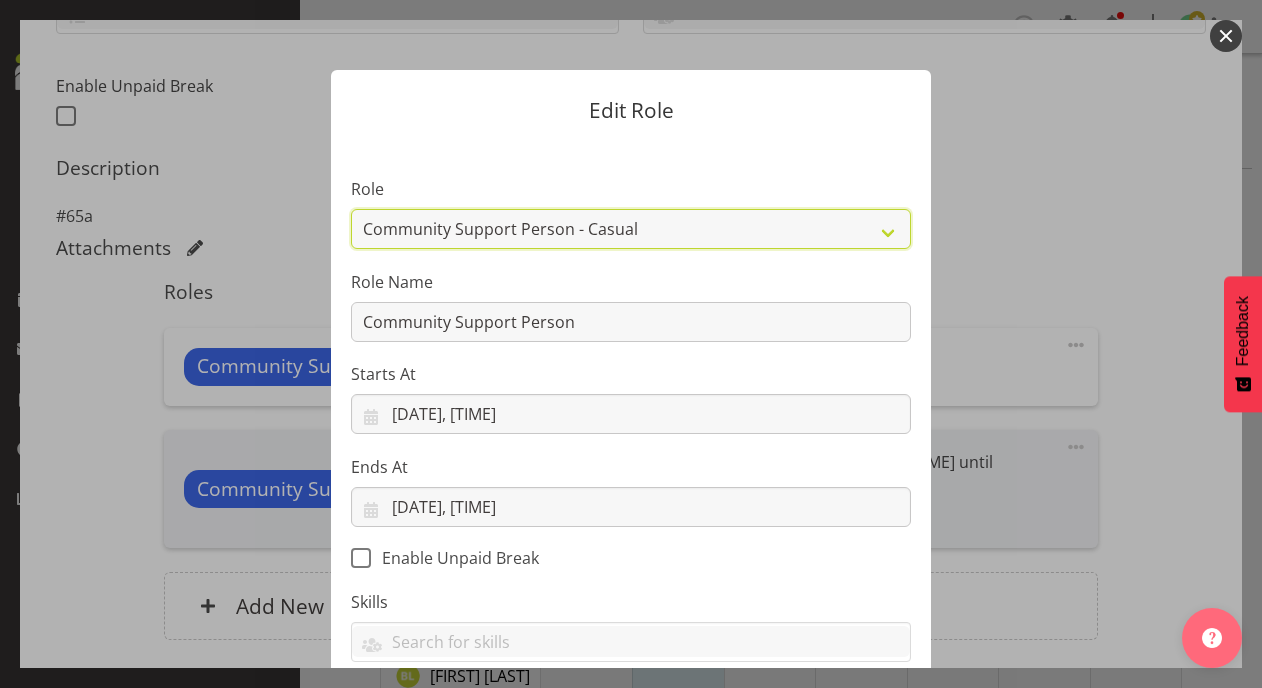 click on "Area Manager Art Coordination Community - SIL Community Leader Community Support Person Community Support Person - Casual House Leader Office Admin On-Call call out Senate Senior Coordinator SIL Coordination Sleep Over Volunteer" at bounding box center [631, 229] 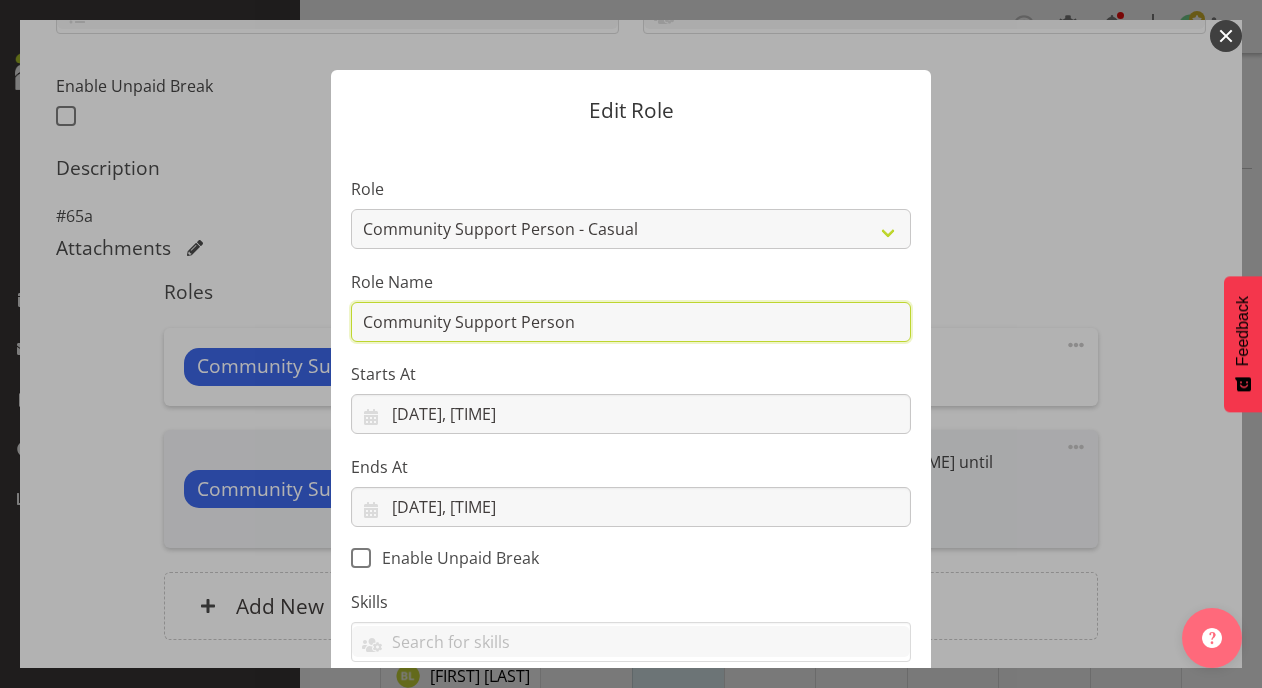 click on "Community Support Person" at bounding box center [631, 322] 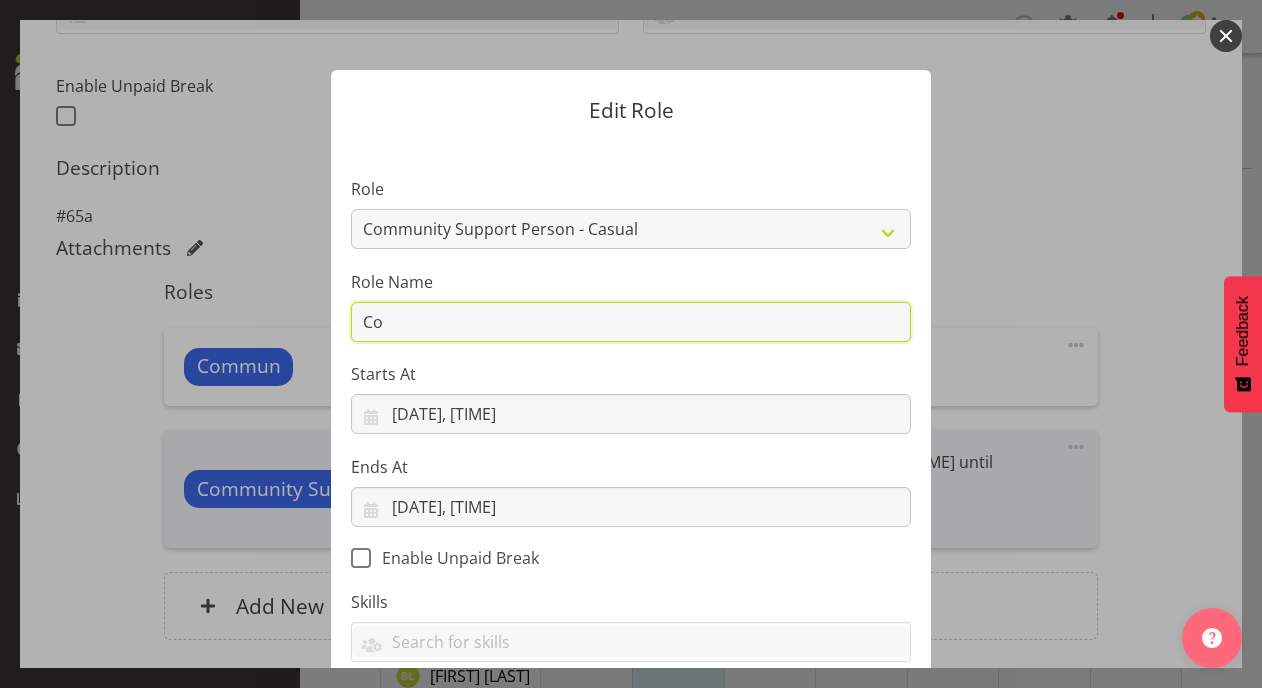 type on "C" 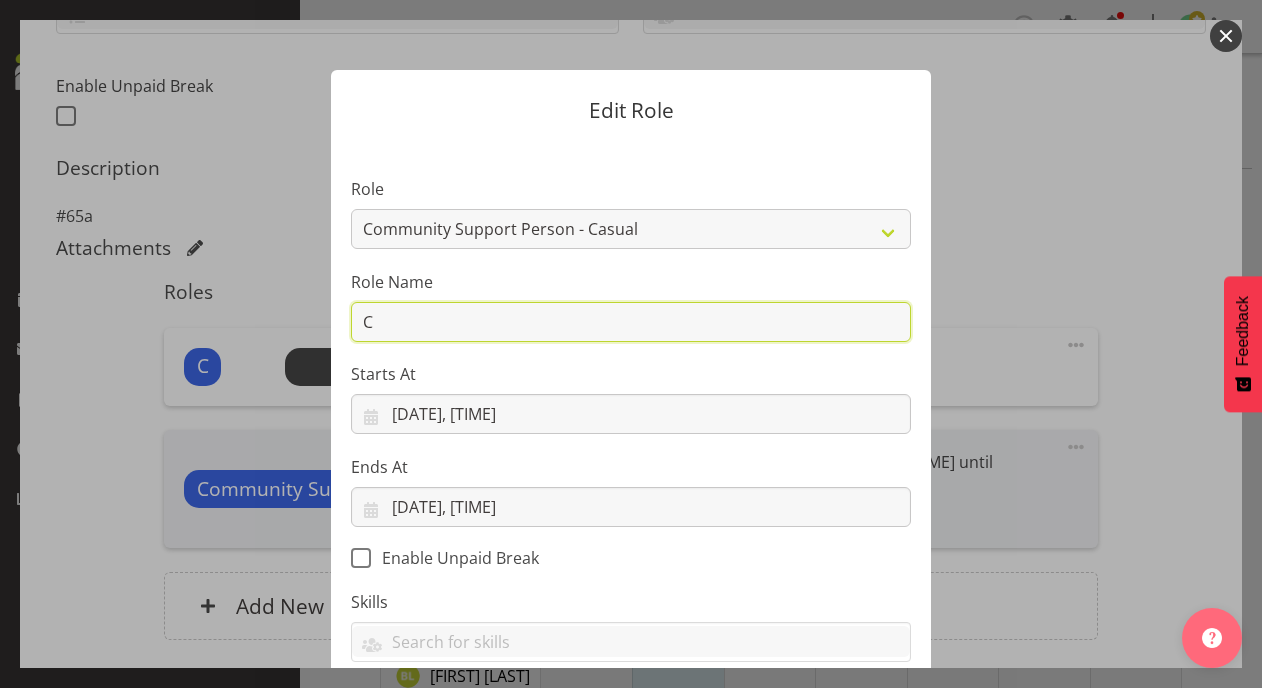 type on "CSP 06 #65A" 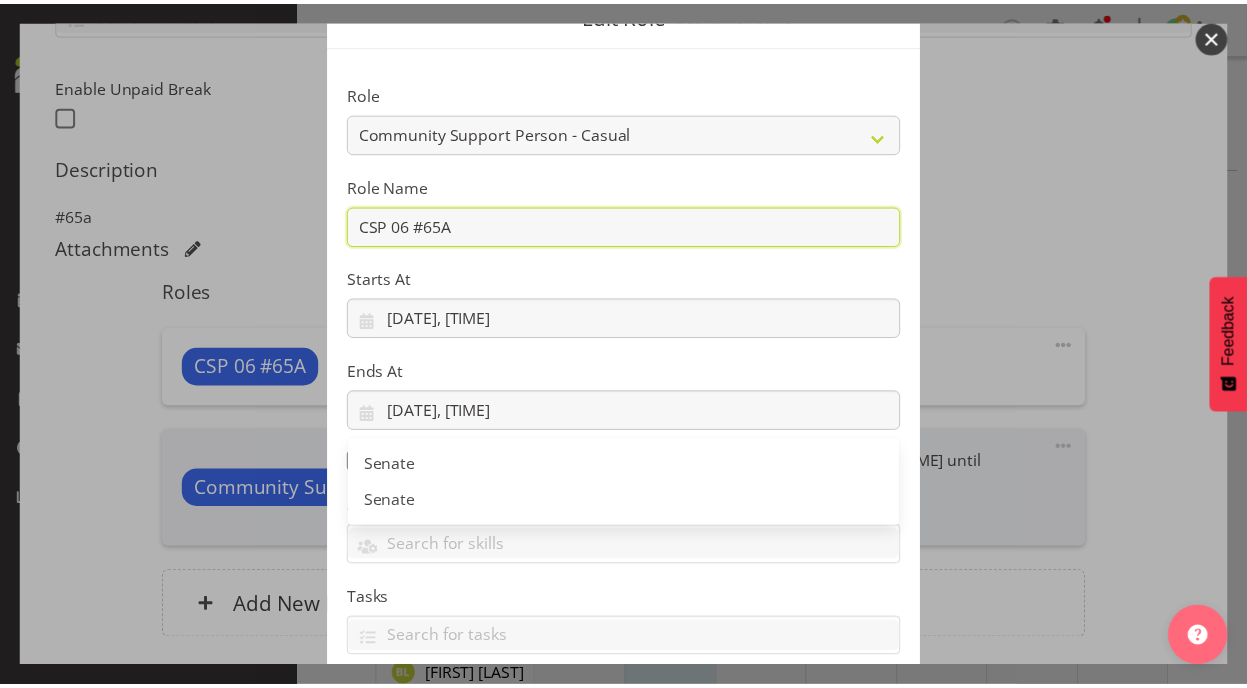 scroll, scrollTop: 221, scrollLeft: 0, axis: vertical 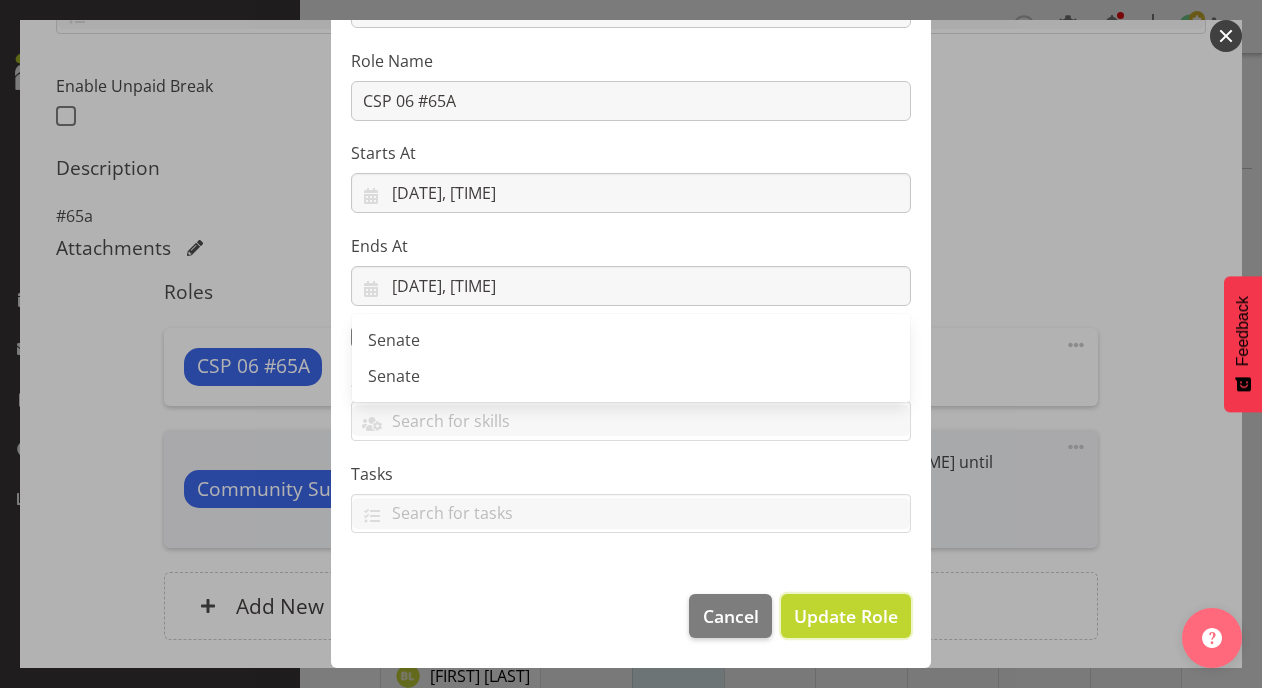 click on "Update Role" at bounding box center (846, 616) 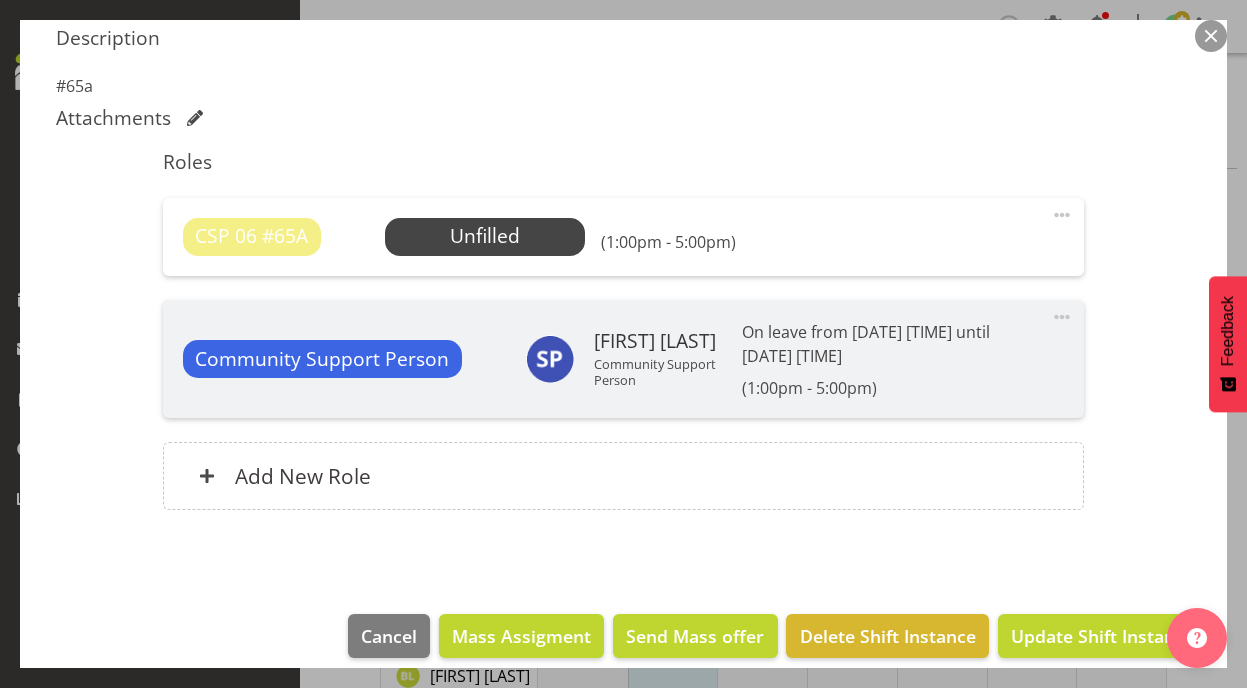 scroll, scrollTop: 650, scrollLeft: 0, axis: vertical 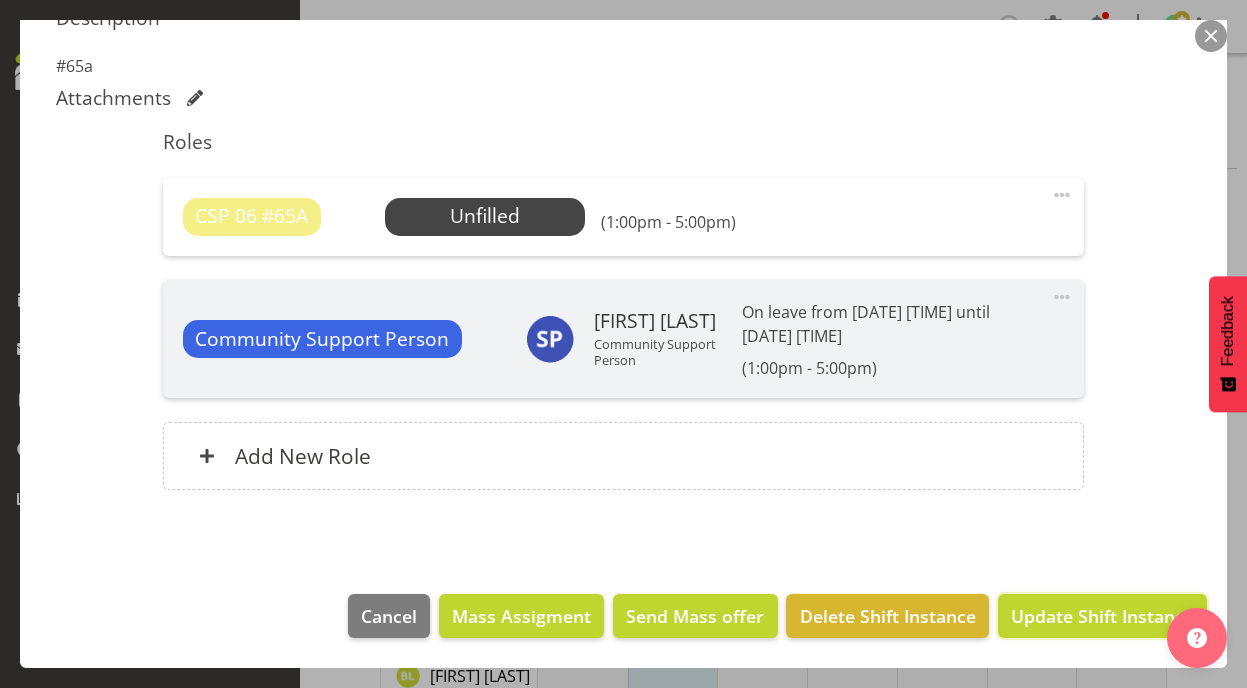 click on "Update Shift Instance" at bounding box center [1102, 616] 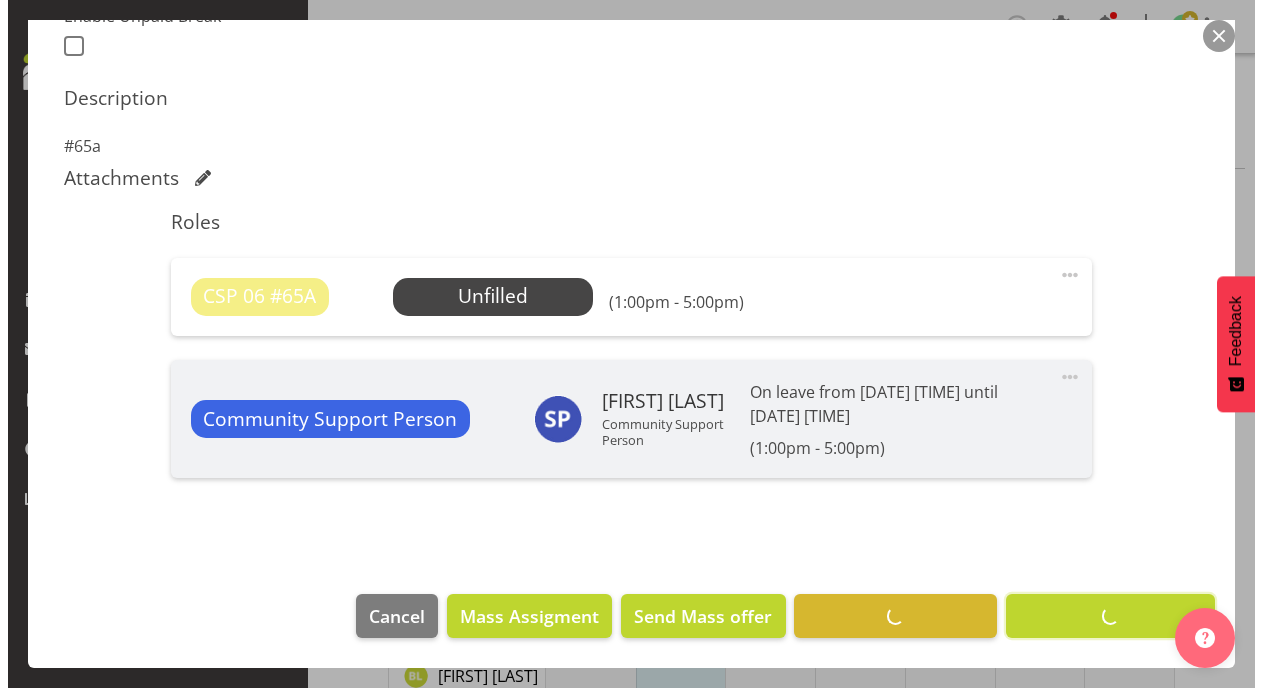 scroll, scrollTop: 570, scrollLeft: 0, axis: vertical 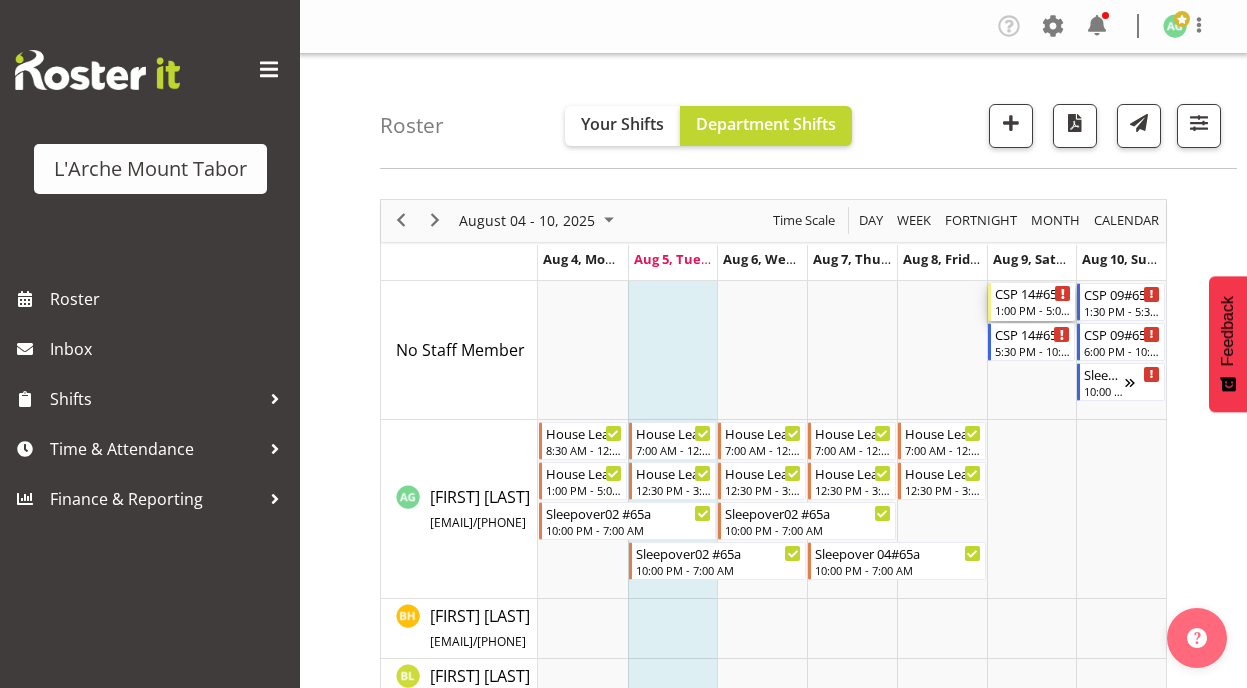 click on "1:00 PM - 5:00 PM" at bounding box center (1033, 310) 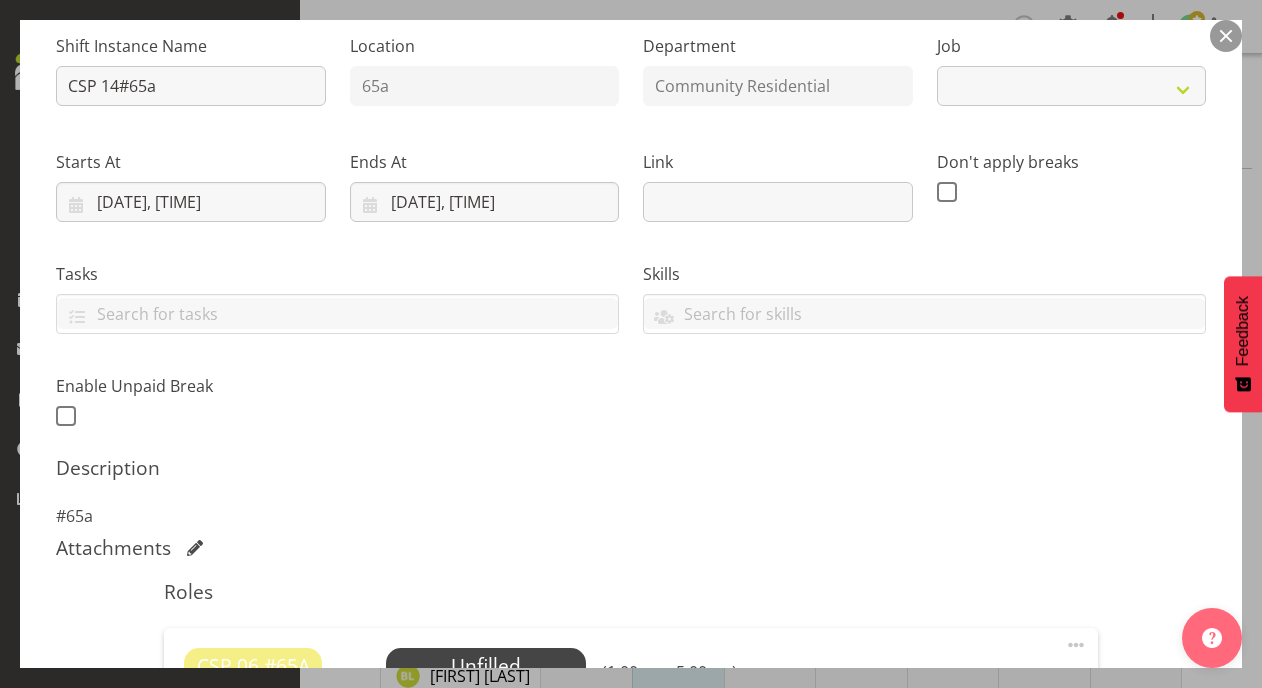 select on "2" 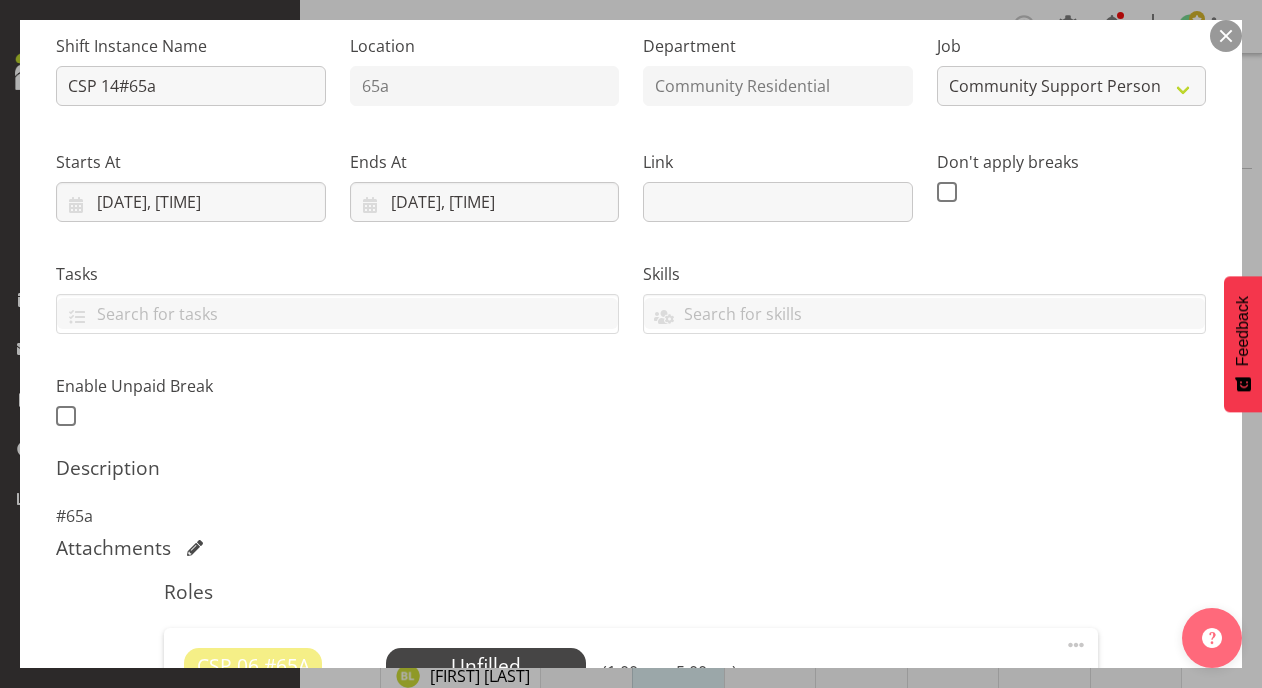 scroll, scrollTop: 300, scrollLeft: 0, axis: vertical 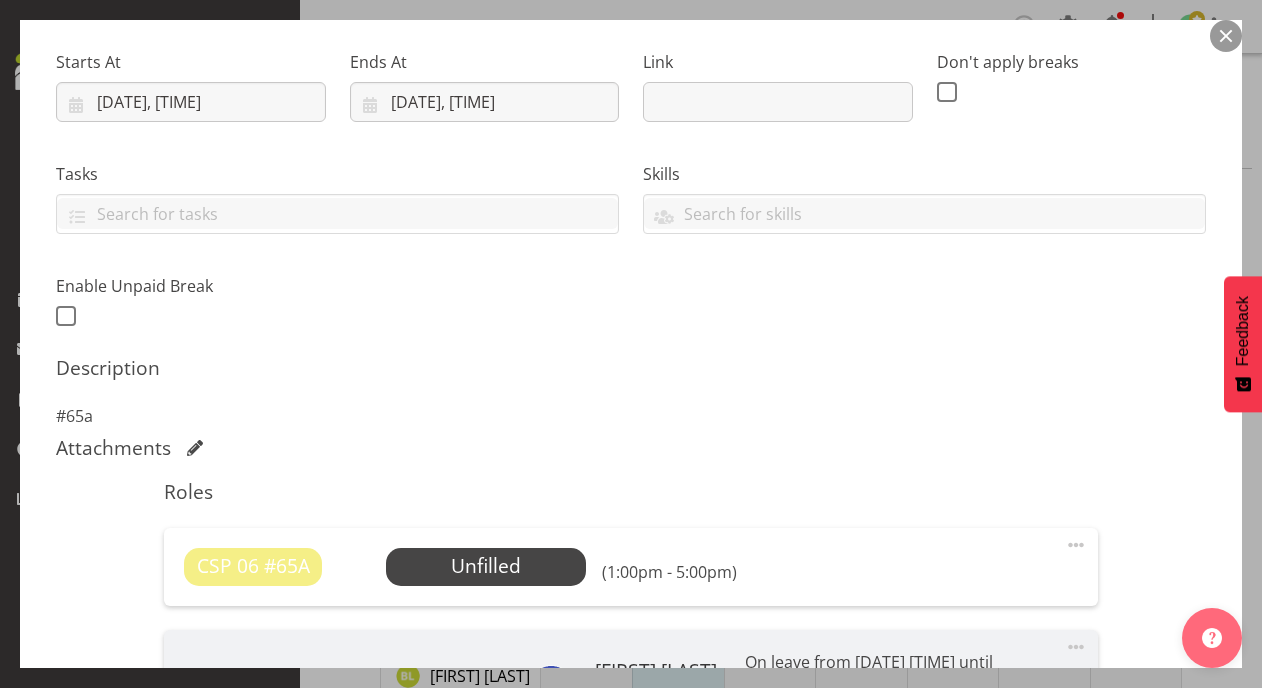 click on "Select Employee" at bounding box center [0, 0] 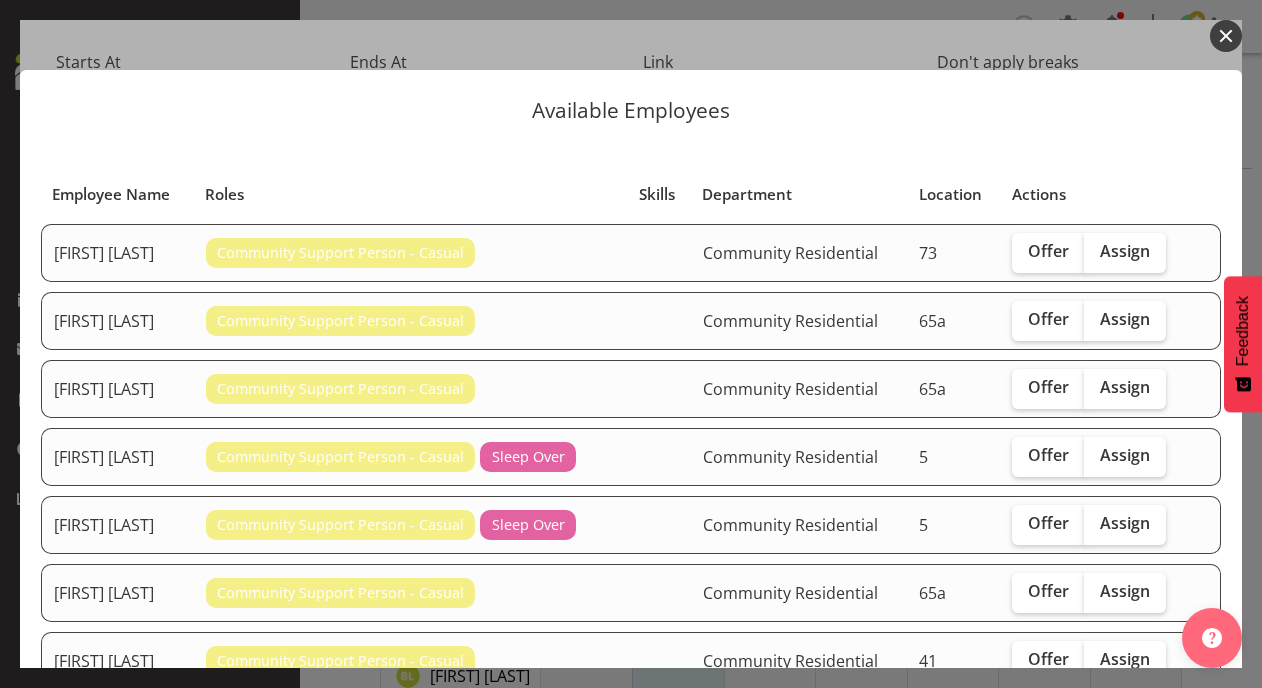 click on "Offer" at bounding box center [1048, 455] 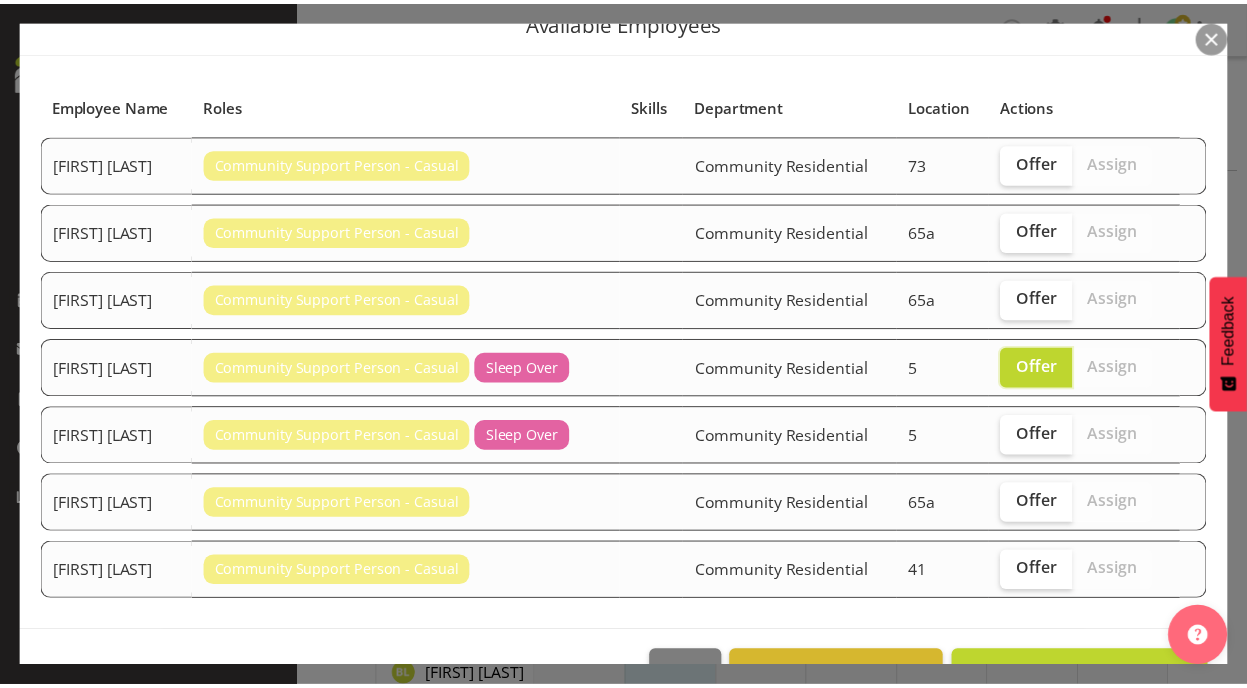scroll, scrollTop: 147, scrollLeft: 0, axis: vertical 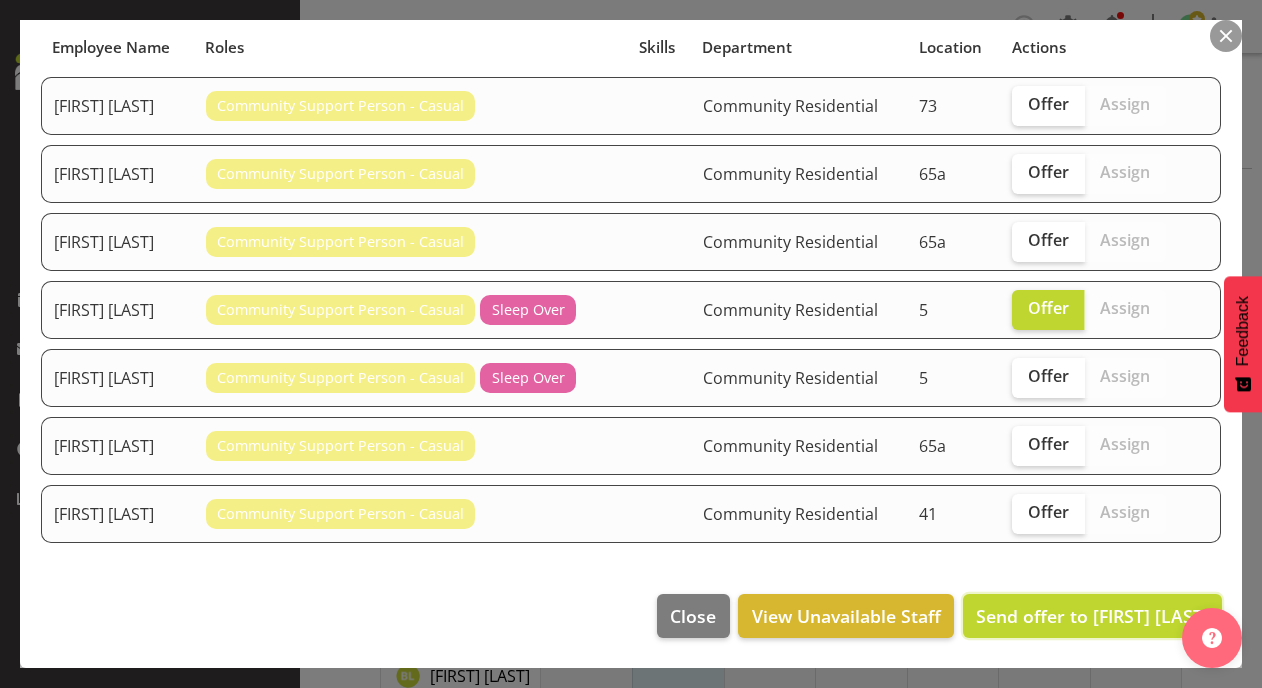 click on "Send offer to [FIRST] [LAST]" at bounding box center (1092, 616) 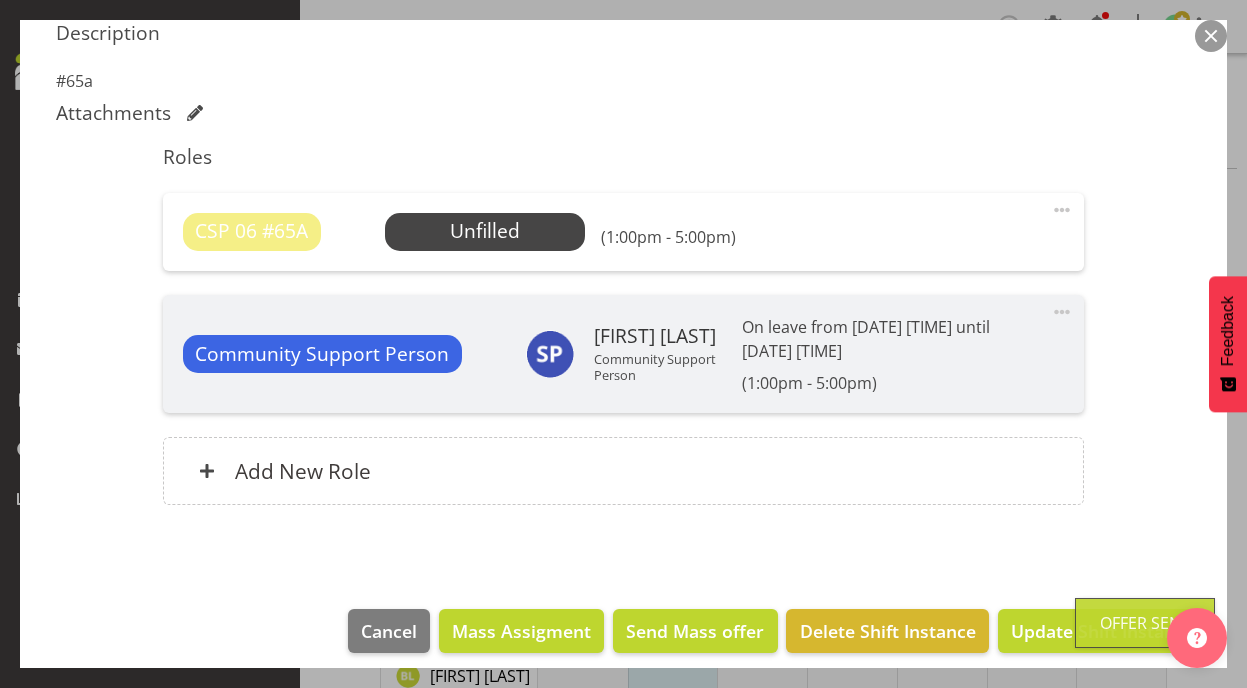 scroll, scrollTop: 650, scrollLeft: 0, axis: vertical 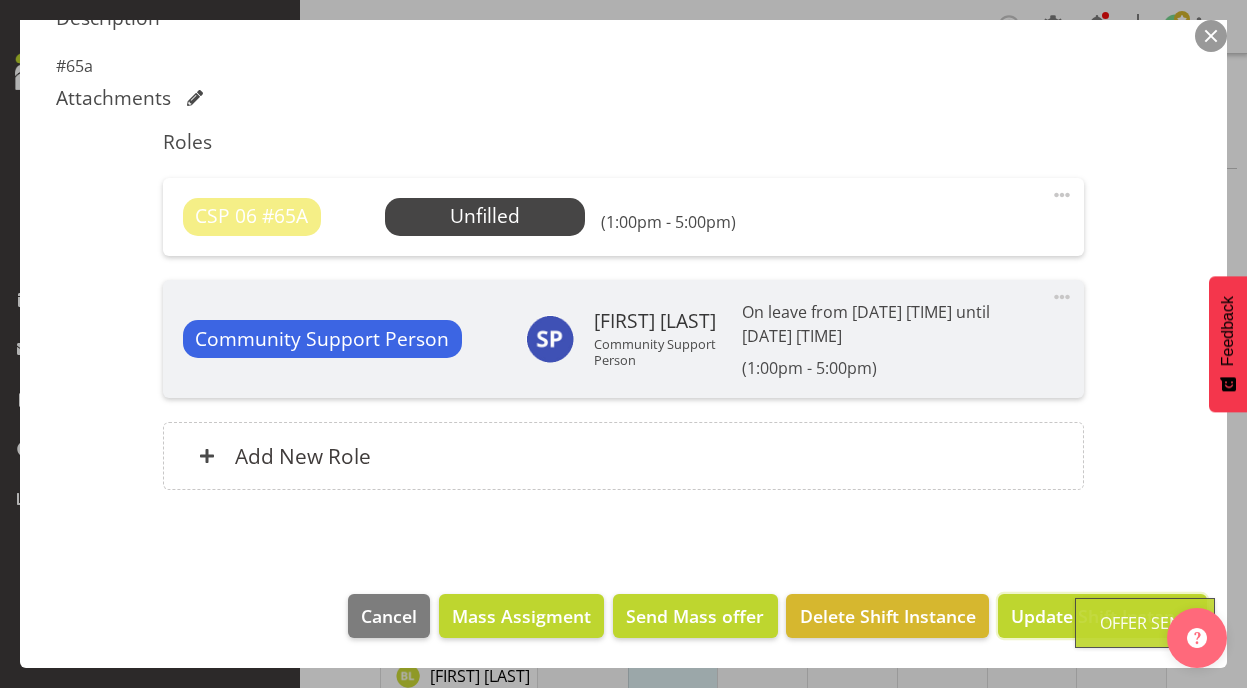 click on "Update Shift Instance" at bounding box center (1102, 616) 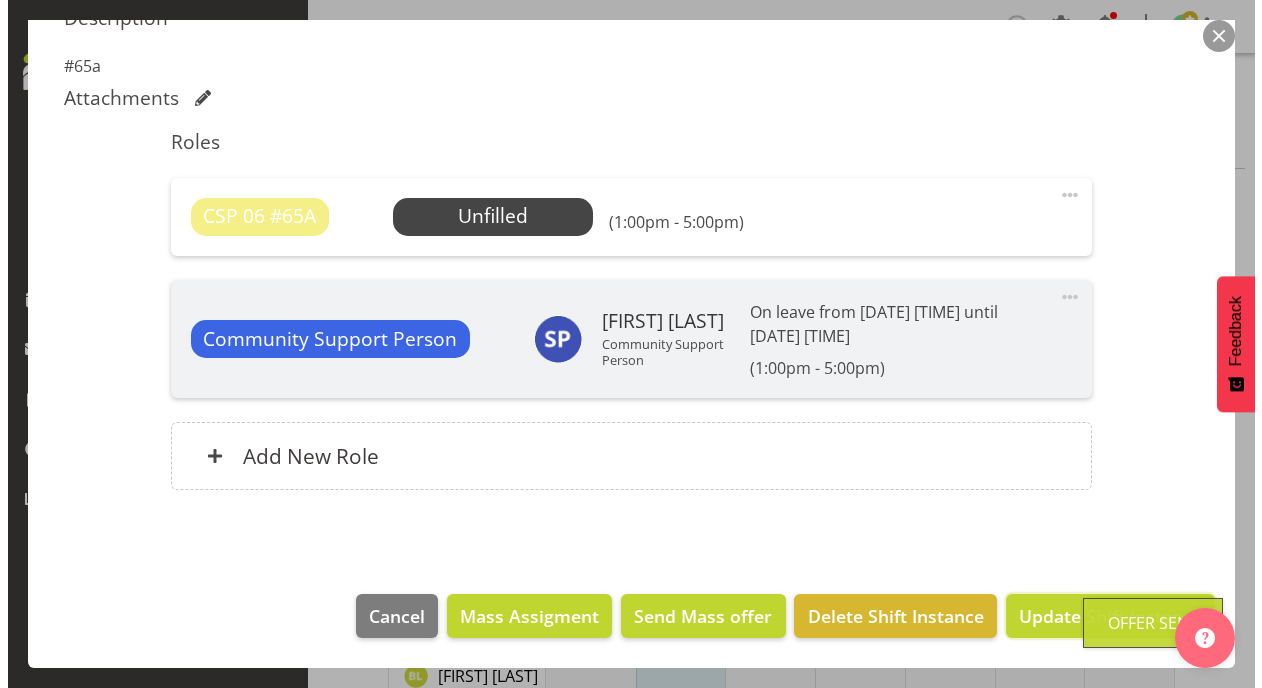 scroll, scrollTop: 570, scrollLeft: 0, axis: vertical 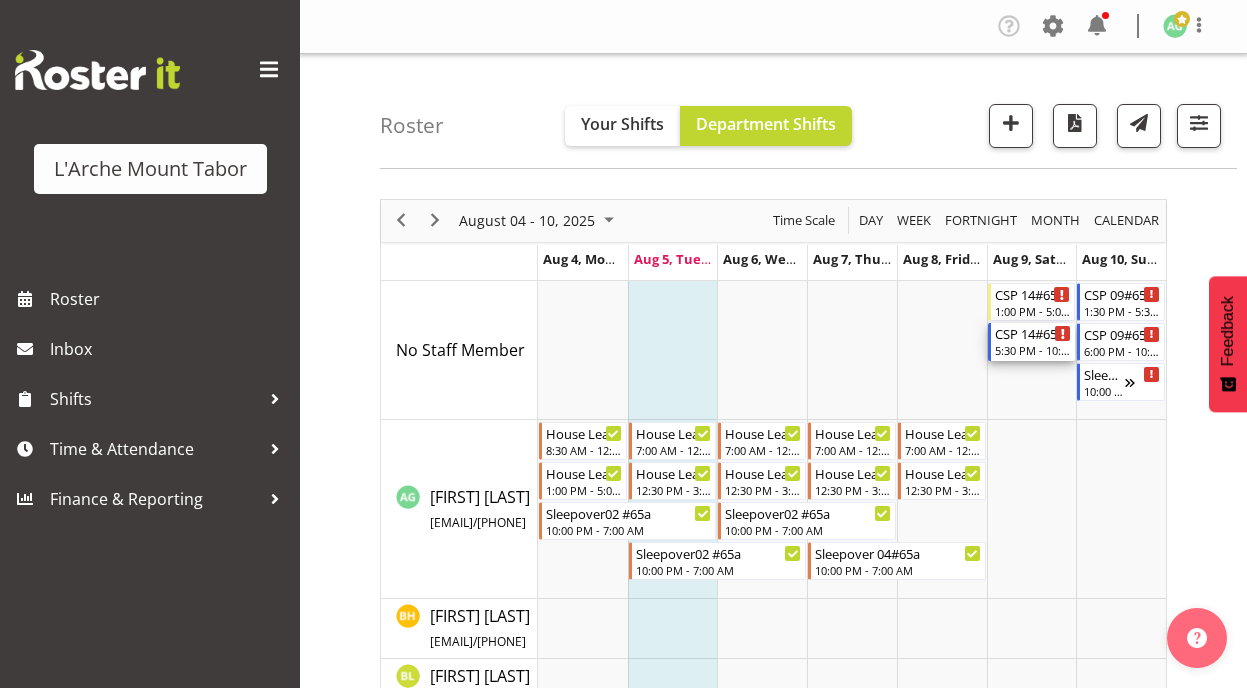 click on "5:30 PM - 10:00 PM" at bounding box center [1033, 350] 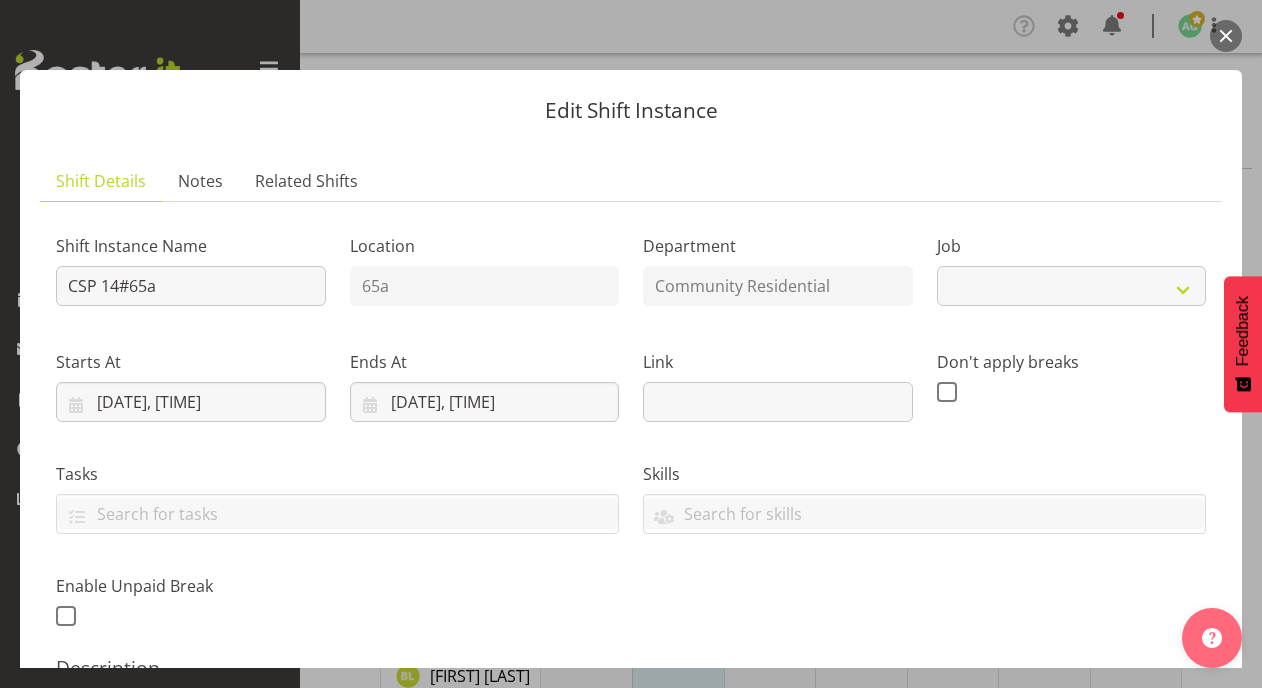 select on "2" 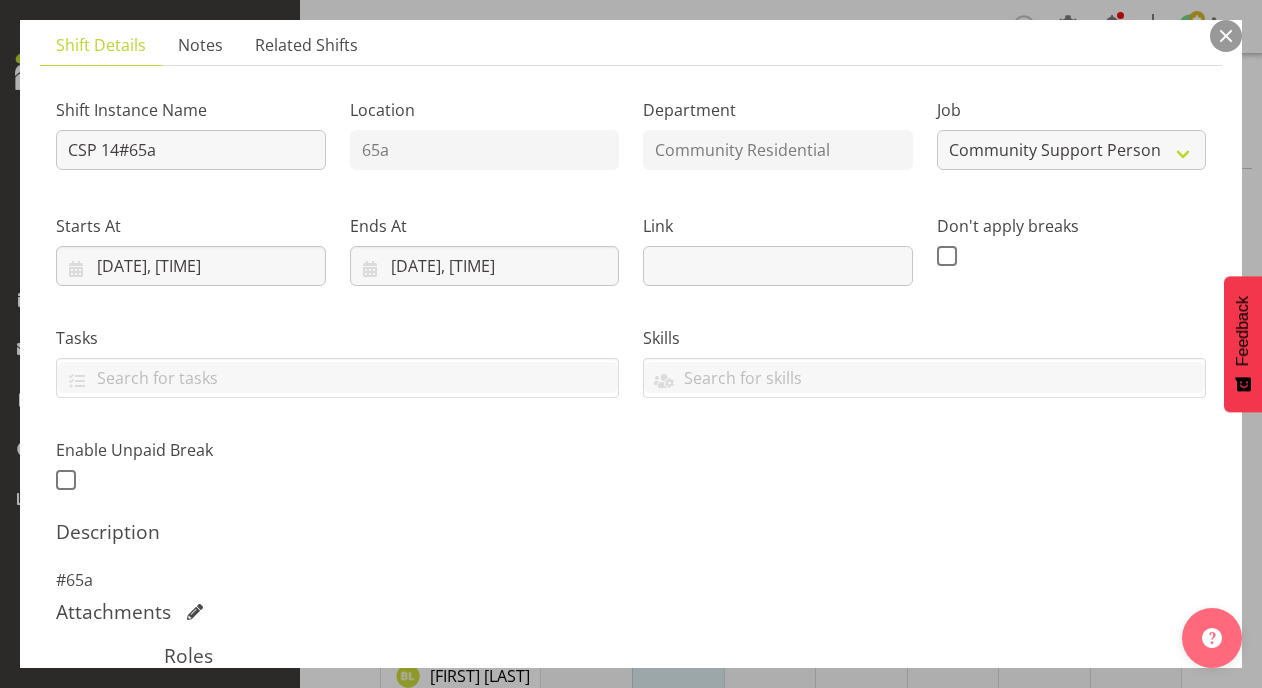 scroll, scrollTop: 0, scrollLeft: 0, axis: both 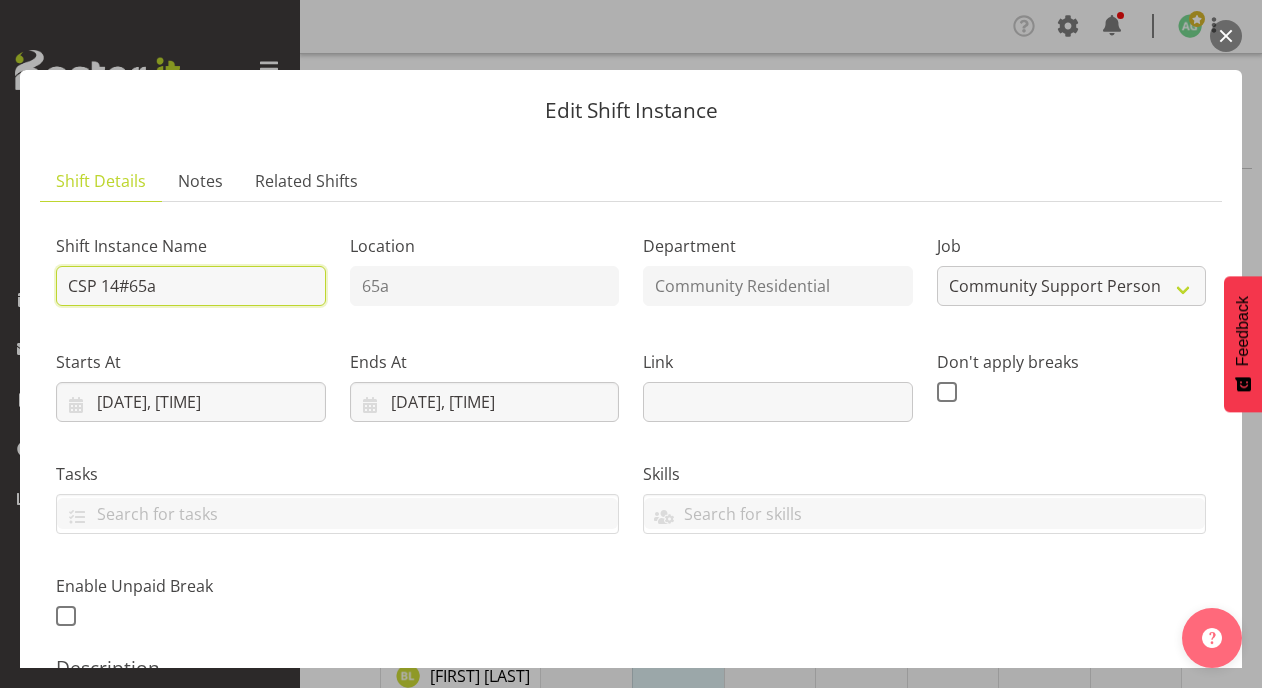 click on "CSP 14#65a" at bounding box center (191, 286) 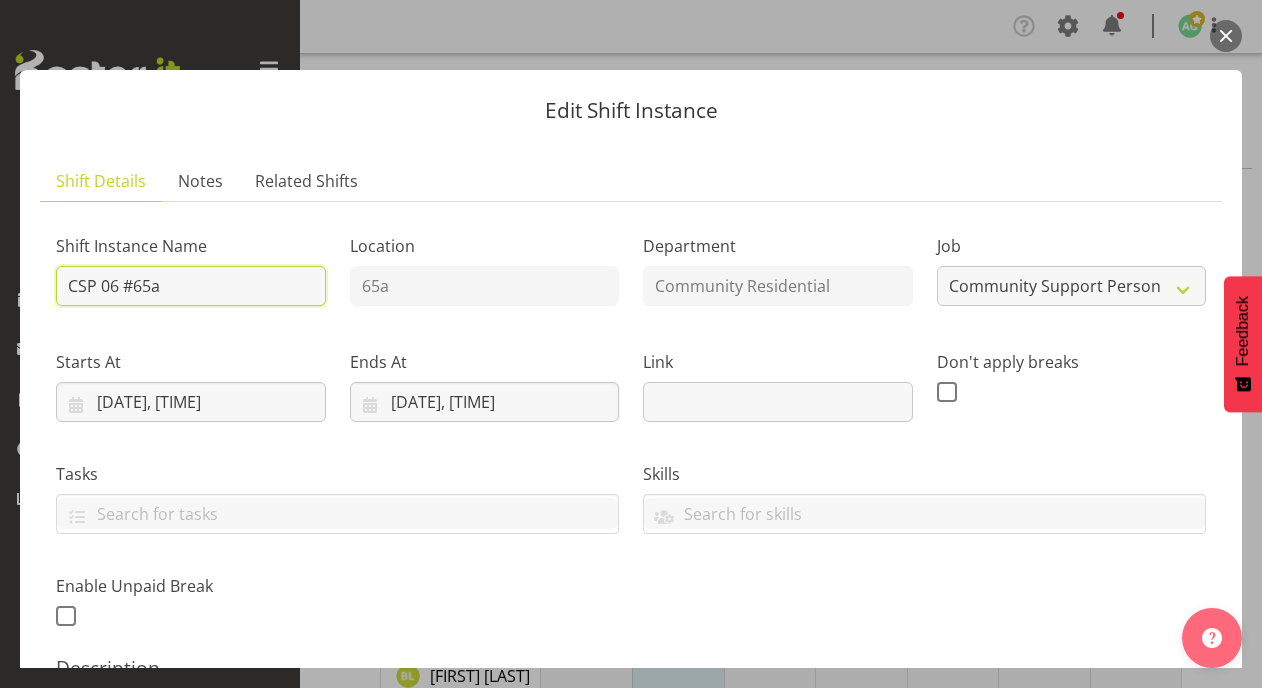 type on "CSP 06 #65a" 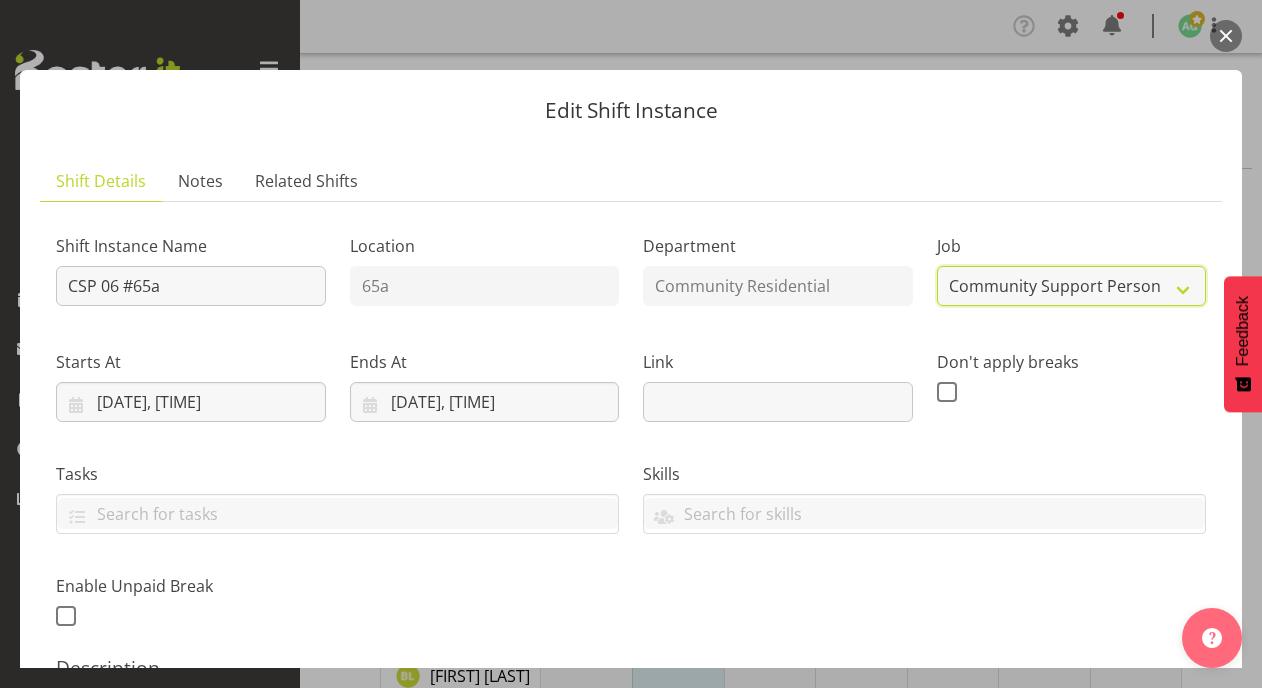 click on "Create new job   Accounts Admin Art Coordinator Community Leader Community Support Person Community Support Person-Casual House Leader Office Admin Senior Coordinator Service Manager Volunteer" at bounding box center (1072, 286) 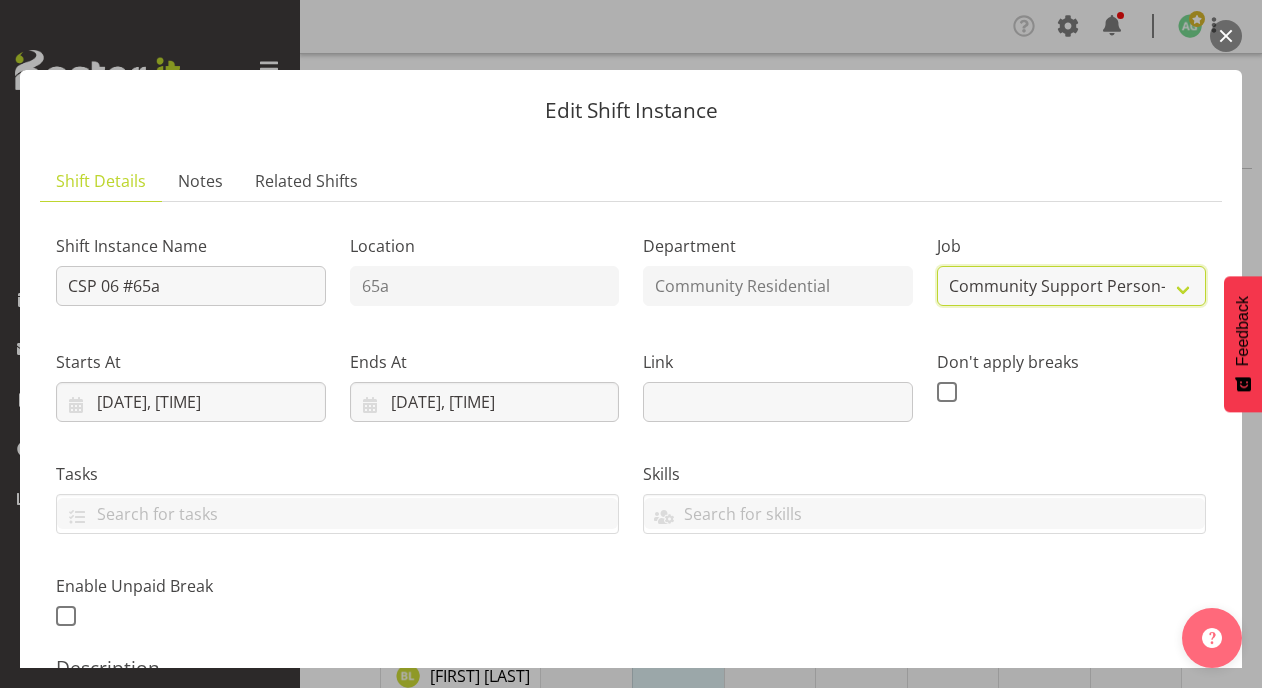 click on "Create new job   Accounts Admin Art Coordinator Community Leader Community Support Person Community Support Person-Casual House Leader Office Admin Senior Coordinator Service Manager Volunteer" at bounding box center (1072, 286) 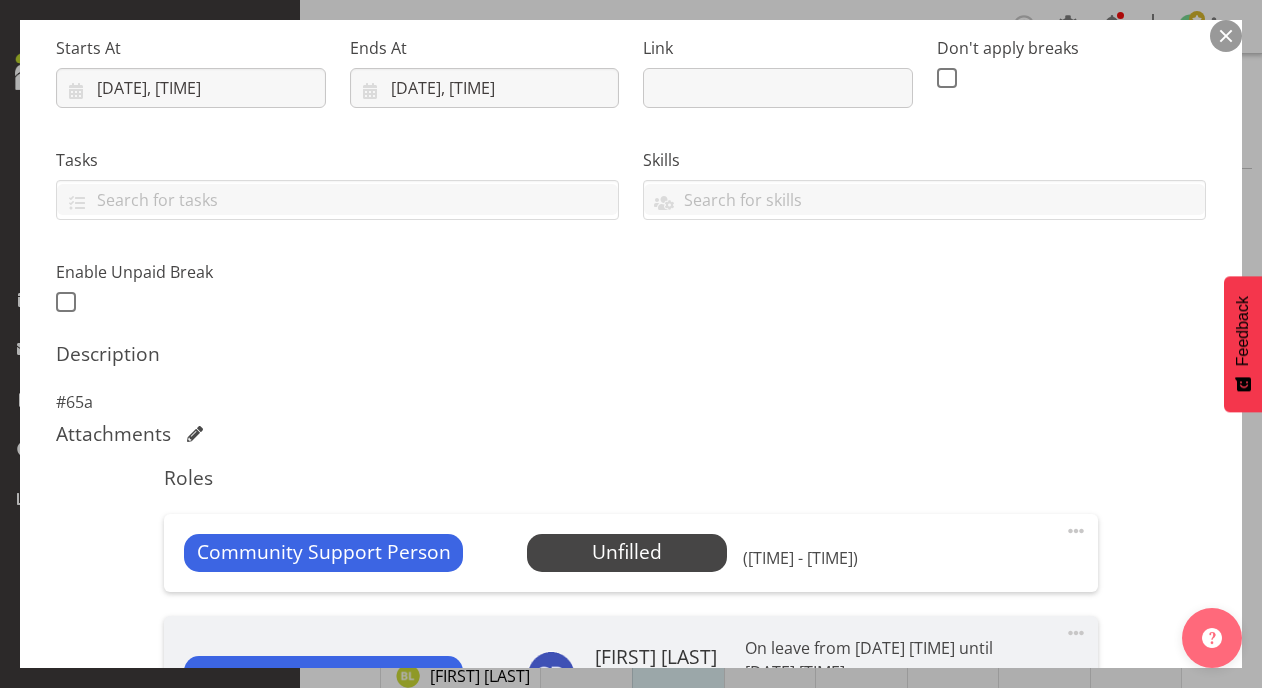 scroll, scrollTop: 400, scrollLeft: 0, axis: vertical 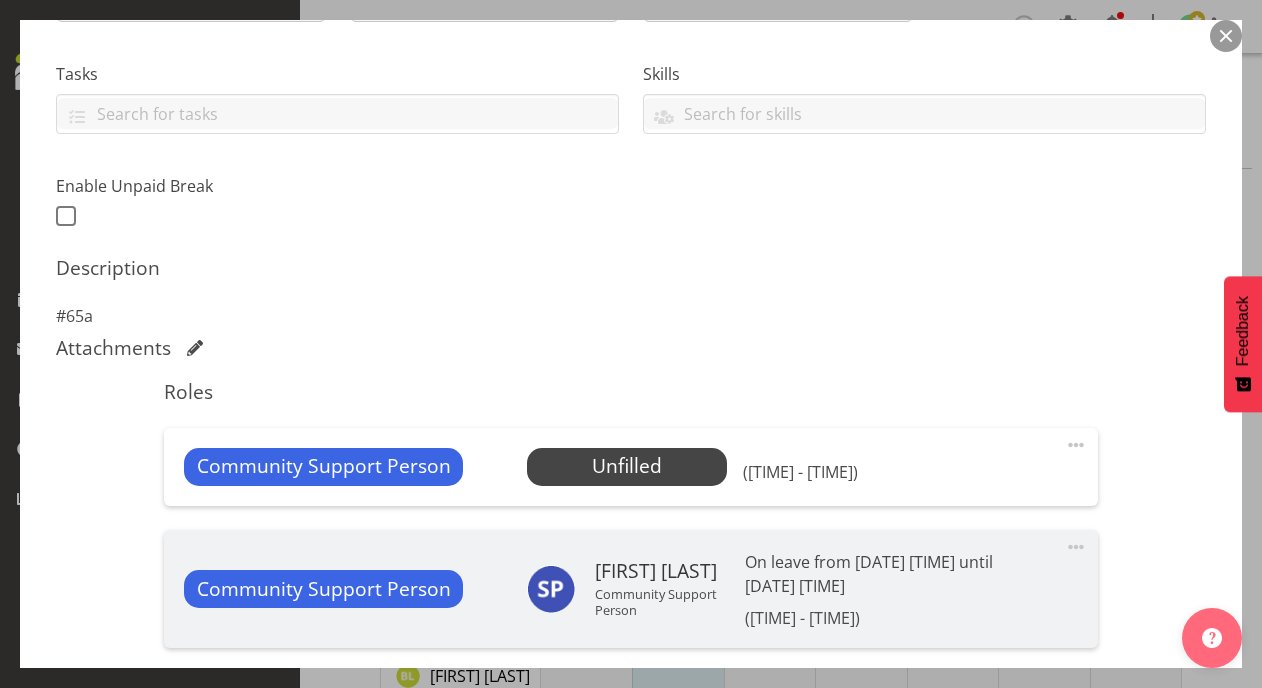 click at bounding box center [1076, 445] 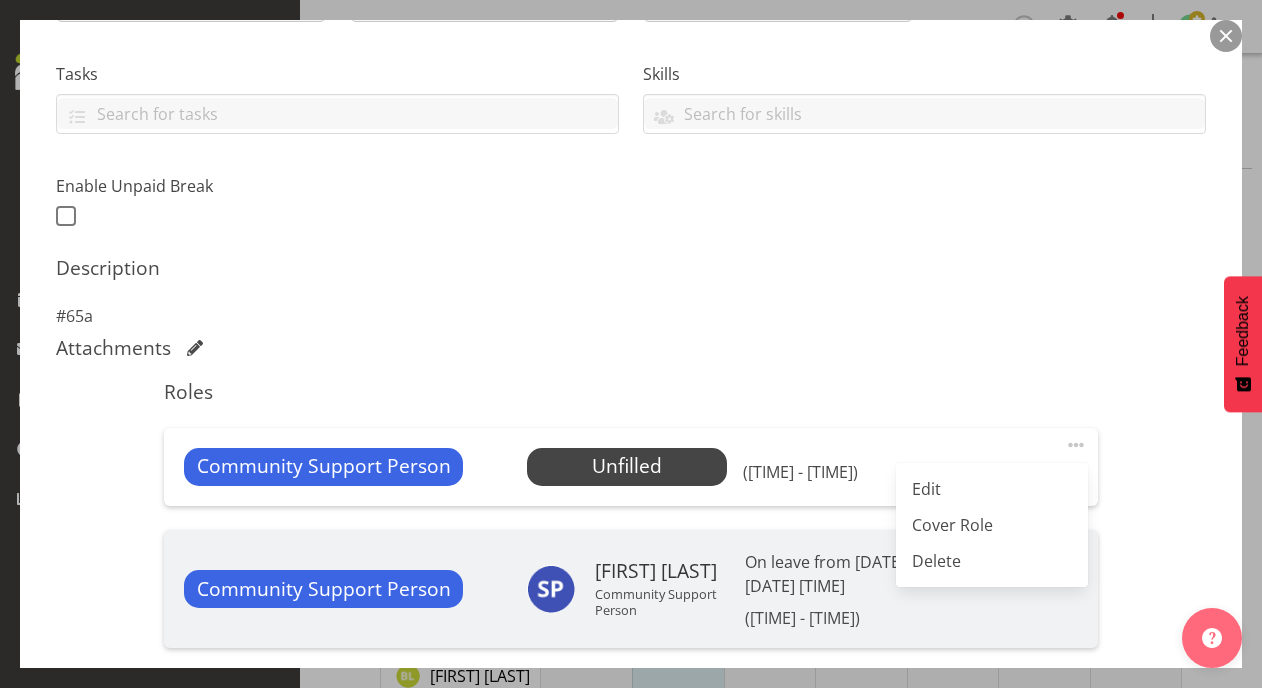 click on "Edit" at bounding box center [992, 489] 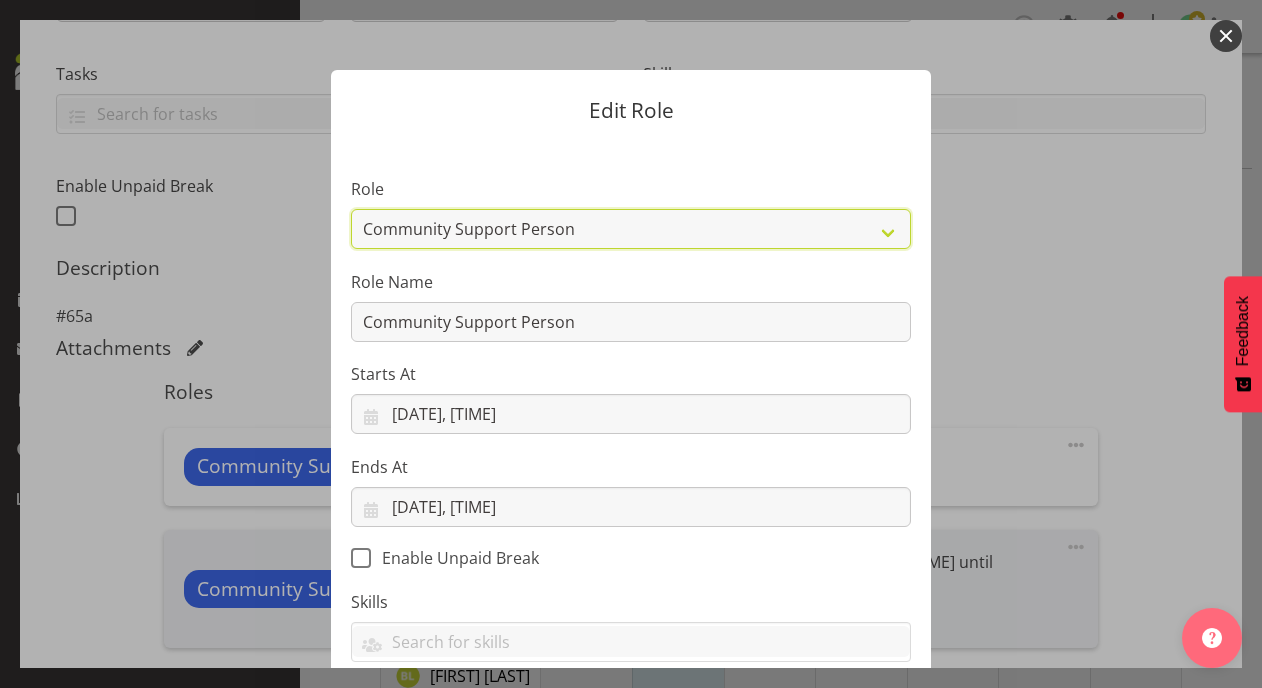 click on "Area Manager Art Coordination Community - SIL Community Leader Community Support Person Community Support Person - Casual House Leader Office Admin On-Call call out Senate Senior Coordinator SIL Coordination Sleep Over Volunteer" at bounding box center [631, 229] 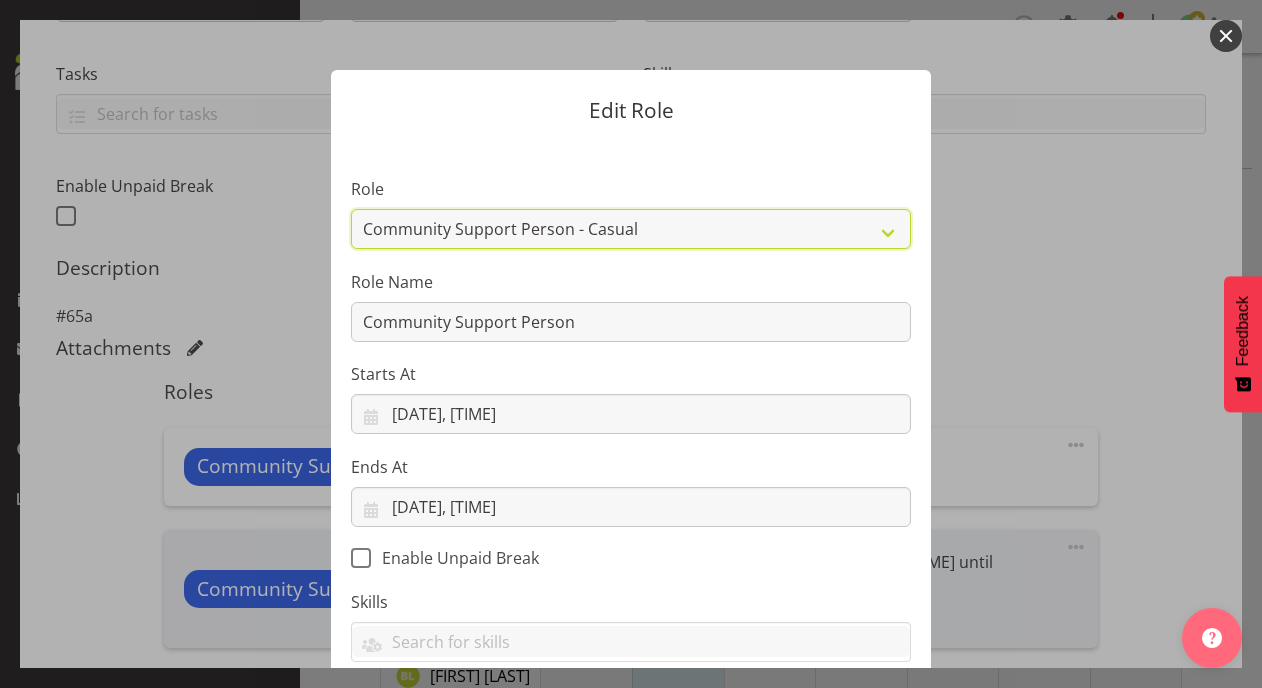 click on "Area Manager Art Coordination Community - SIL Community Leader Community Support Person Community Support Person - Casual House Leader Office Admin On-Call call out Senate Senior Coordinator SIL Coordination Sleep Over Volunteer" at bounding box center (631, 229) 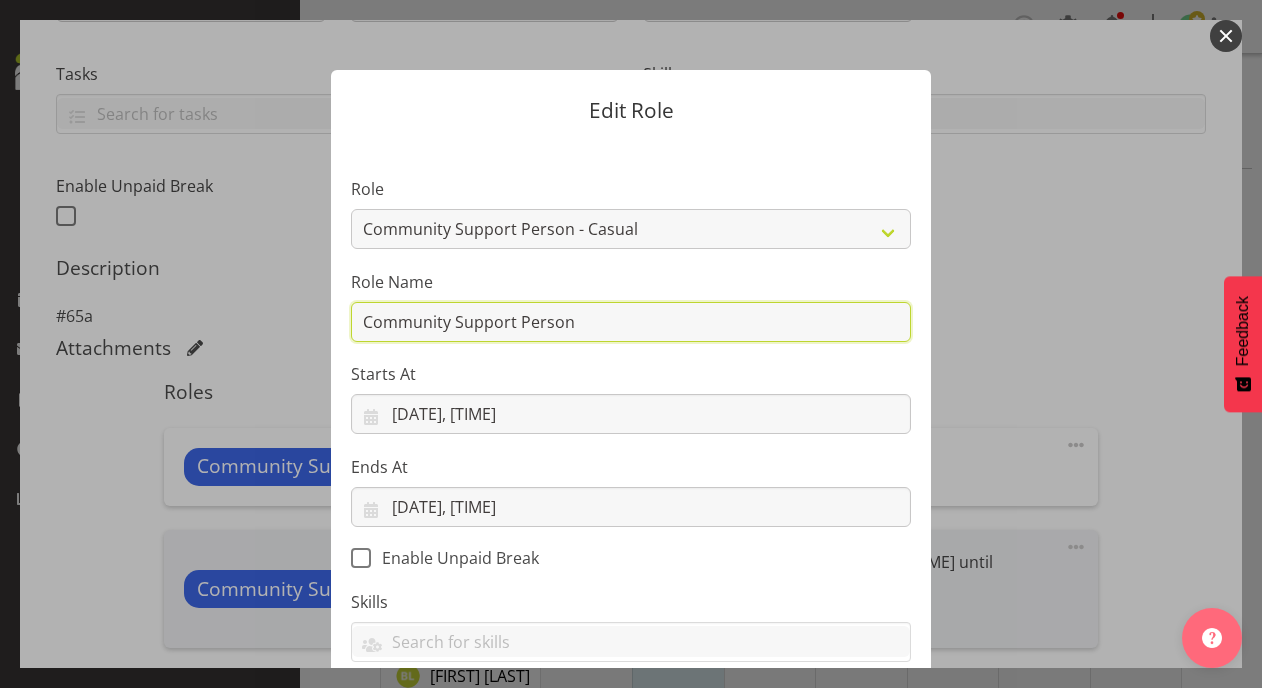 click on "Community Support Person" at bounding box center [631, 322] 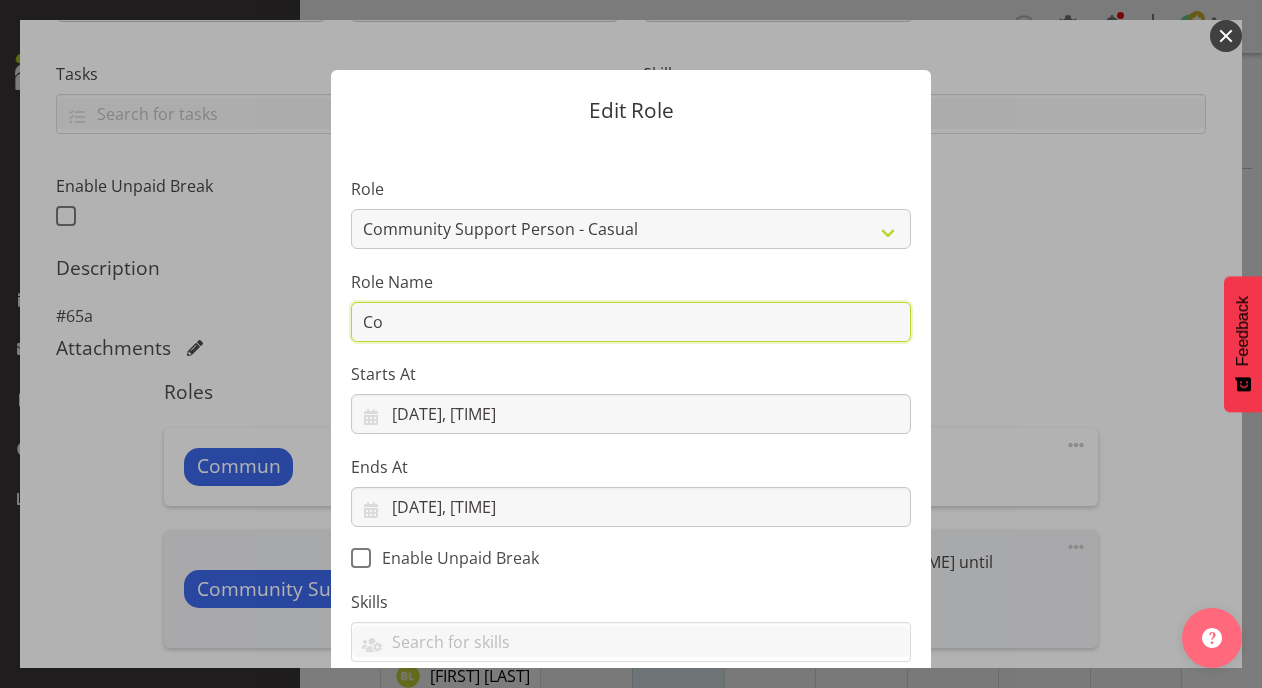 type on "C" 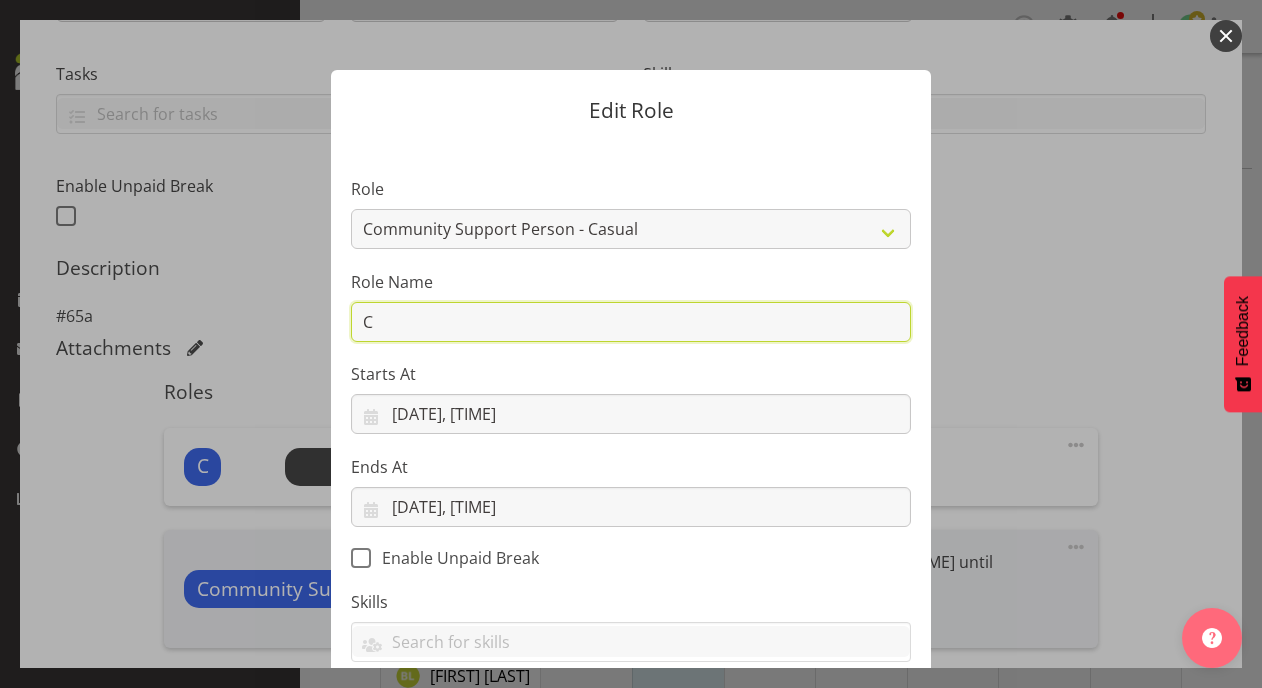 type on "CSP 06 #65A" 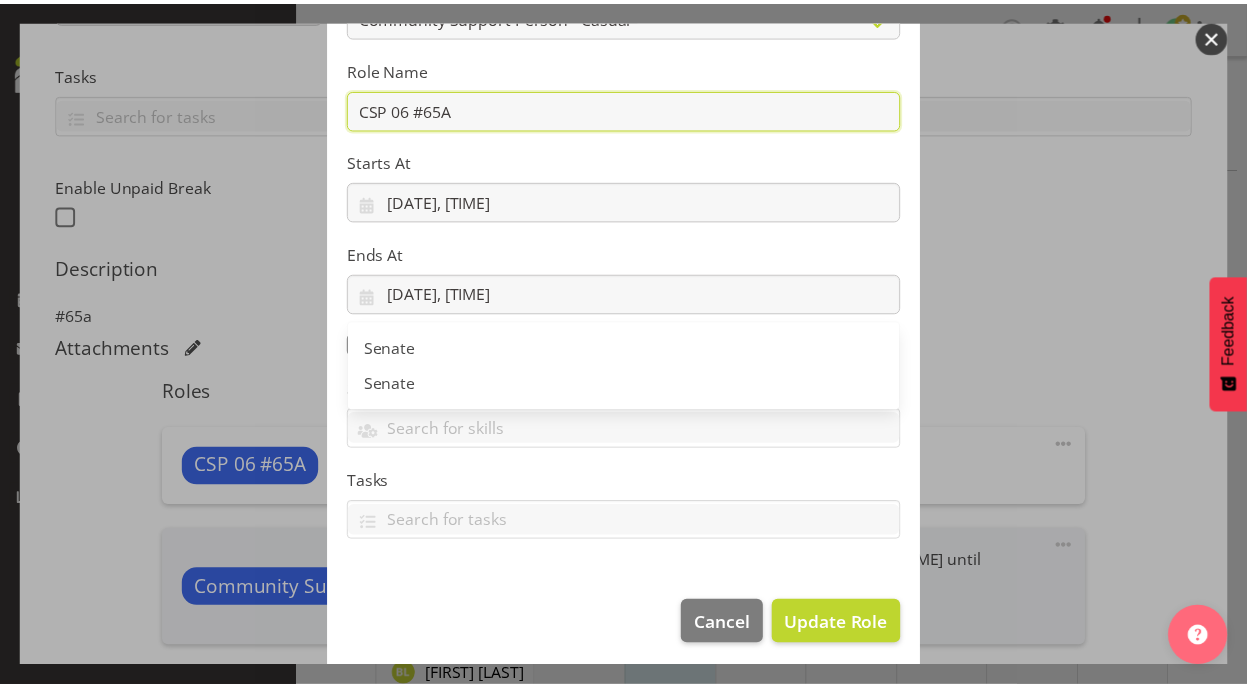 scroll, scrollTop: 221, scrollLeft: 0, axis: vertical 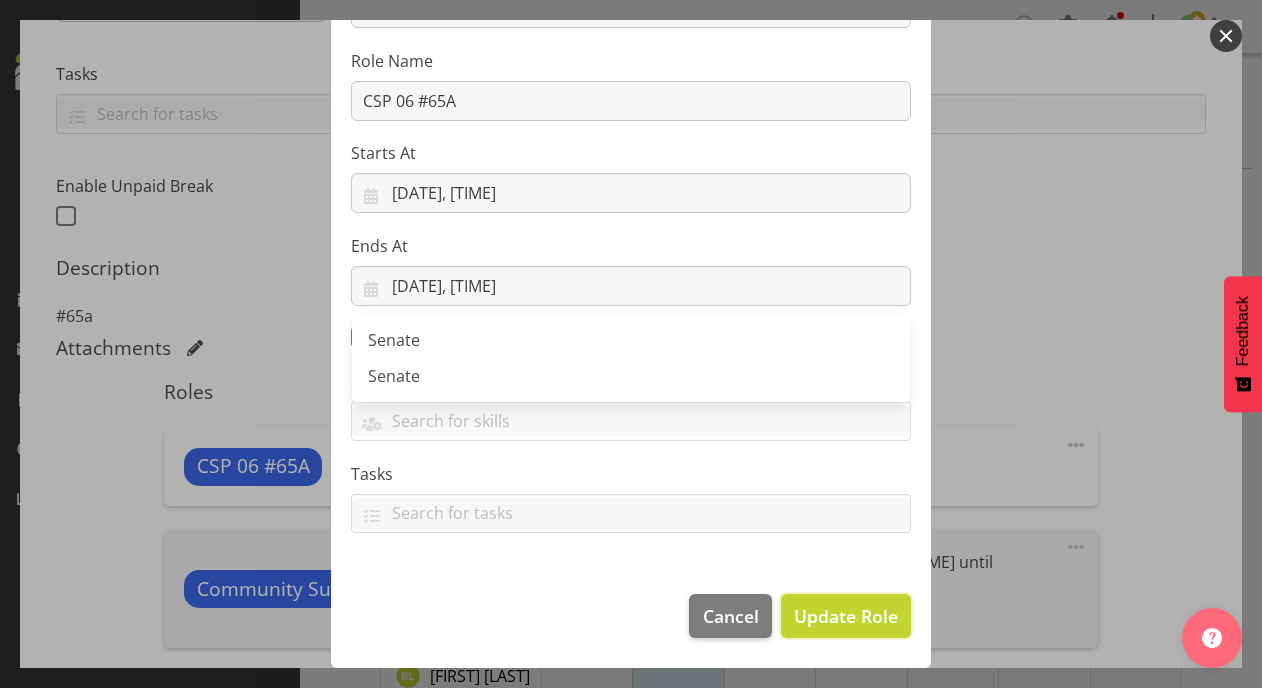 click on "Update Role" at bounding box center (846, 616) 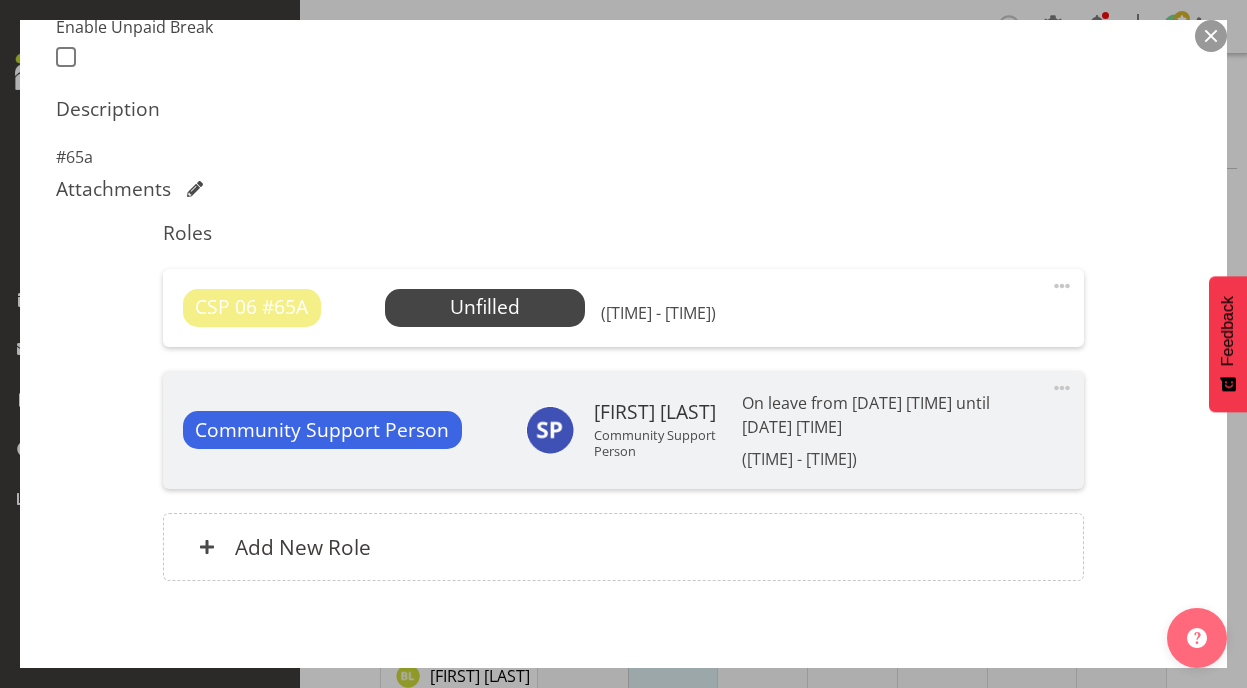 scroll, scrollTop: 650, scrollLeft: 0, axis: vertical 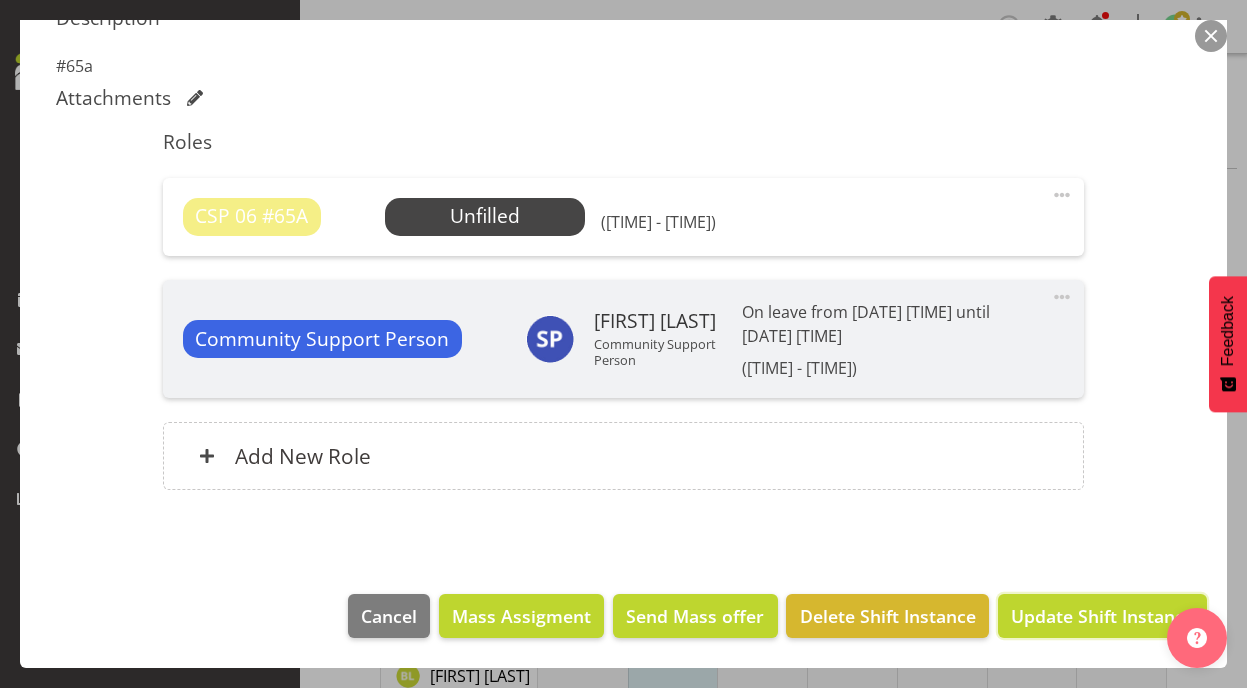 click on "Update Shift Instance" at bounding box center [1102, 616] 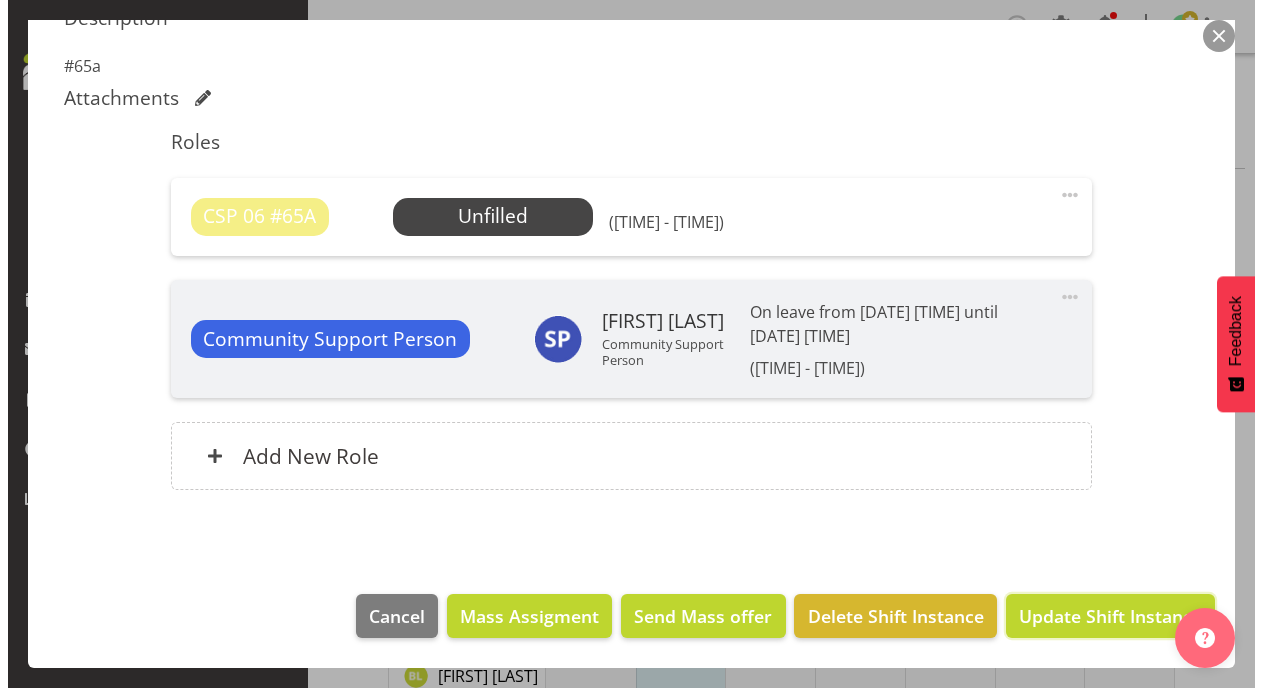 scroll, scrollTop: 570, scrollLeft: 0, axis: vertical 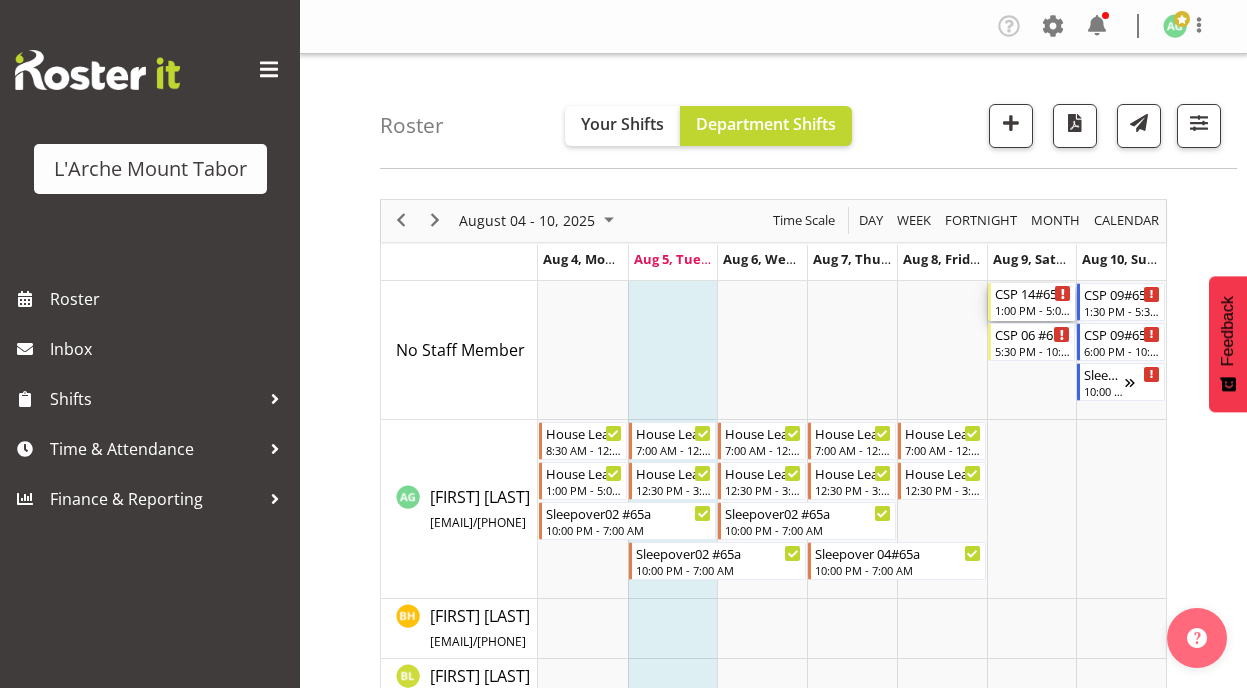 click on "1:00 PM - 5:00 PM" at bounding box center (1033, 310) 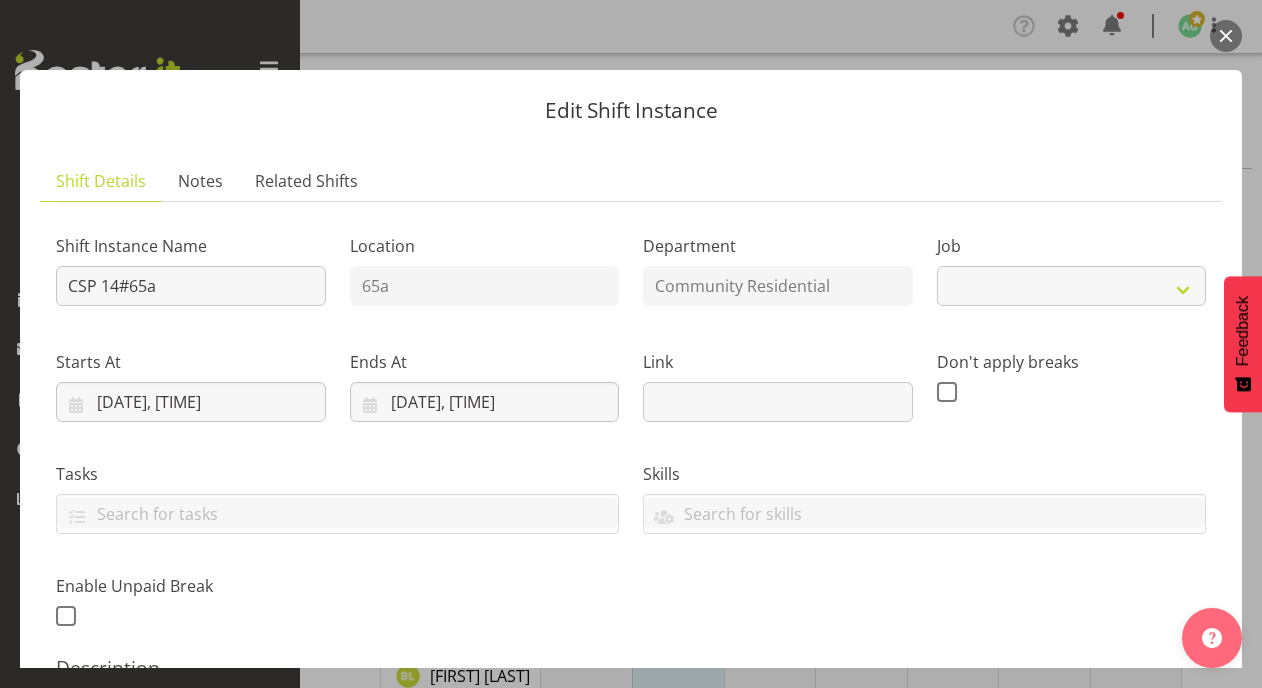 select on "2" 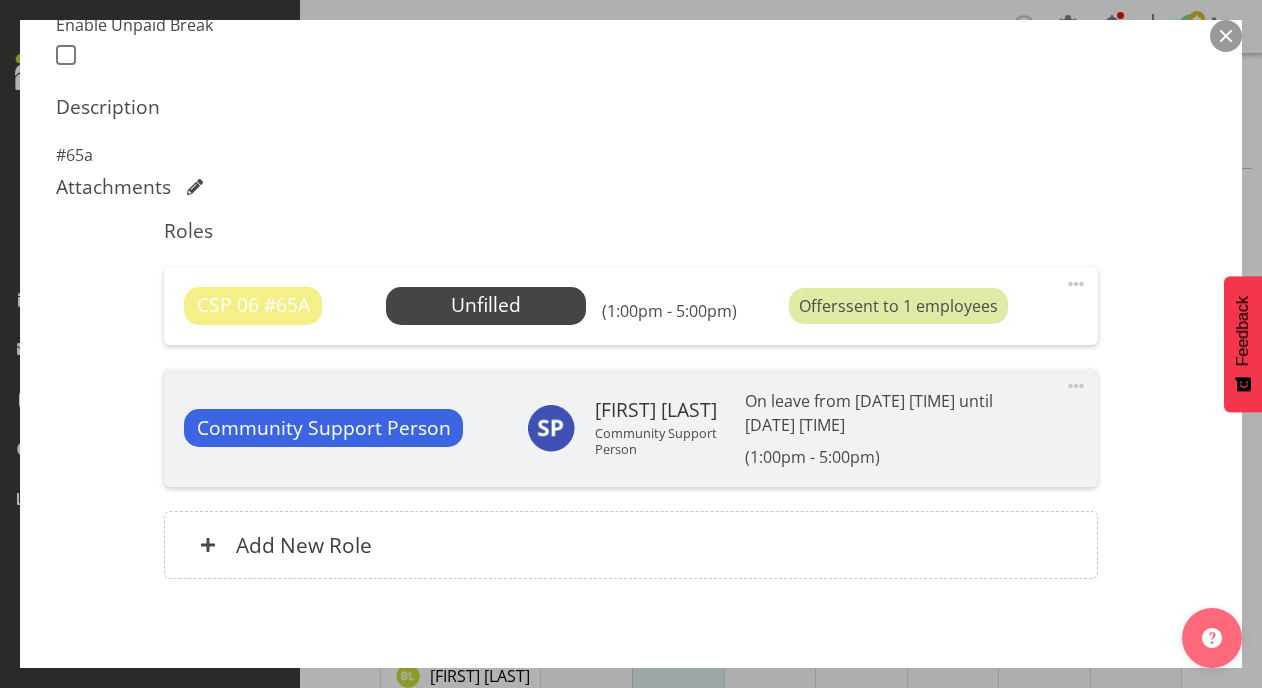 scroll, scrollTop: 650, scrollLeft: 0, axis: vertical 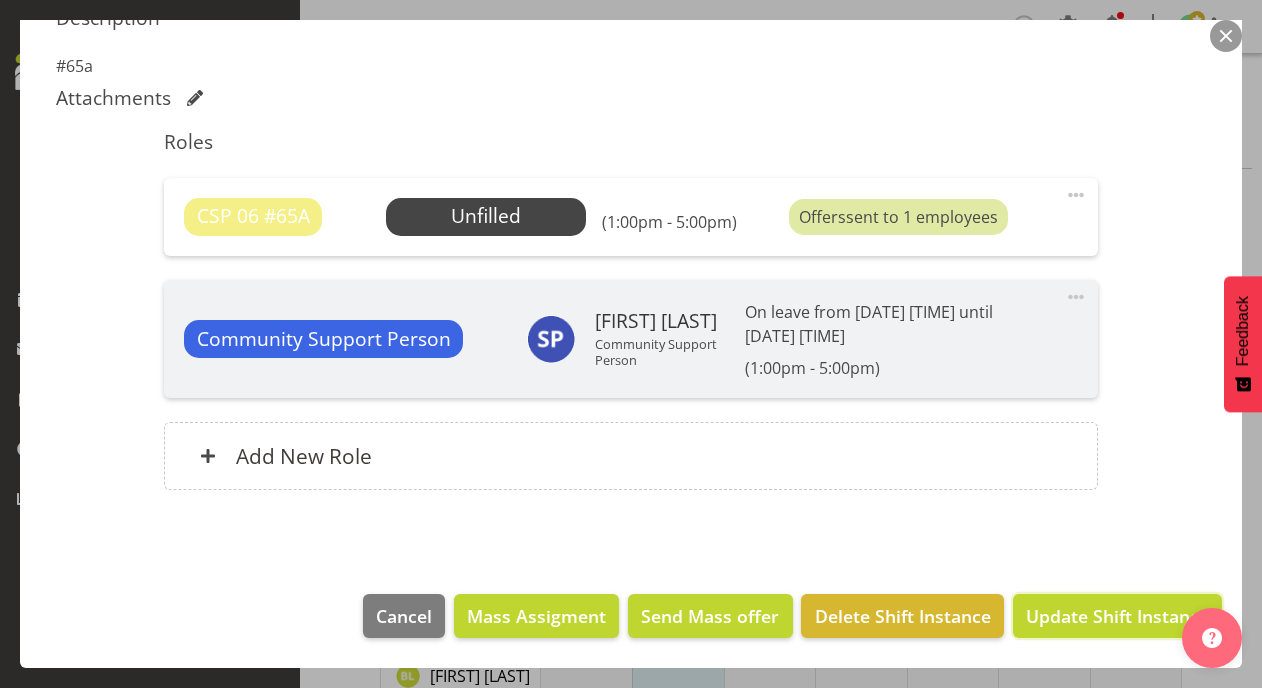 click on "Update Shift Instance" at bounding box center [1117, 616] 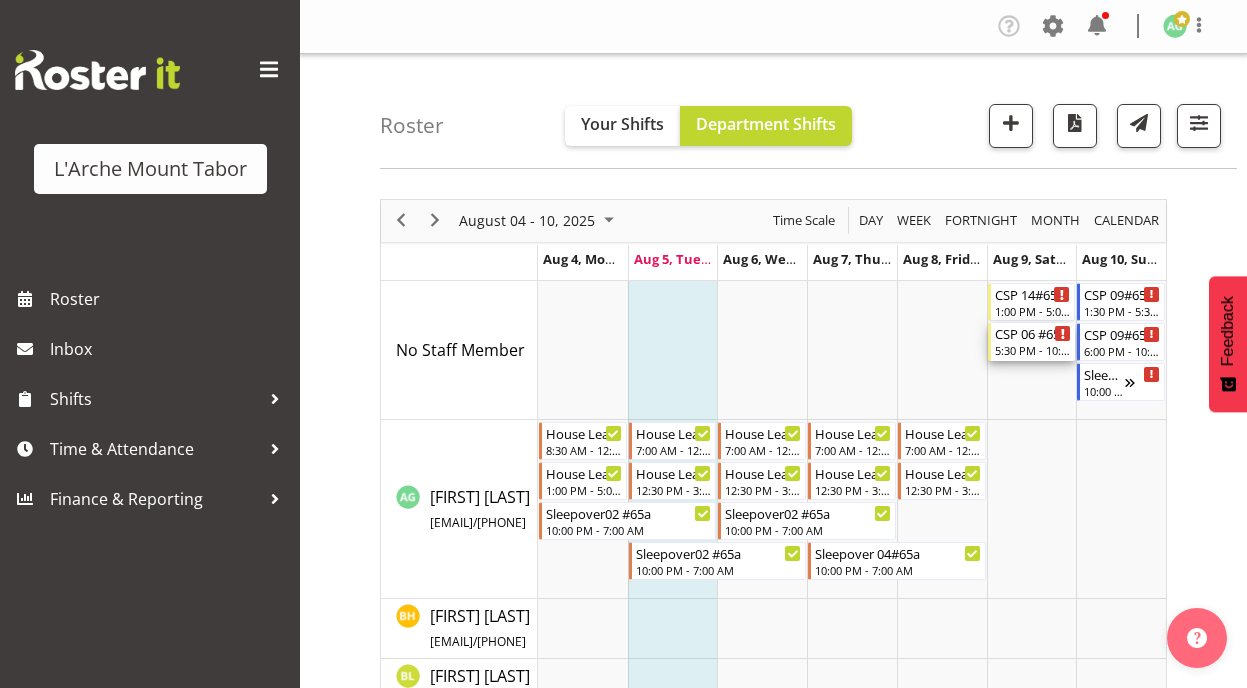 click on "CSP 06 #65a" at bounding box center [1033, 333] 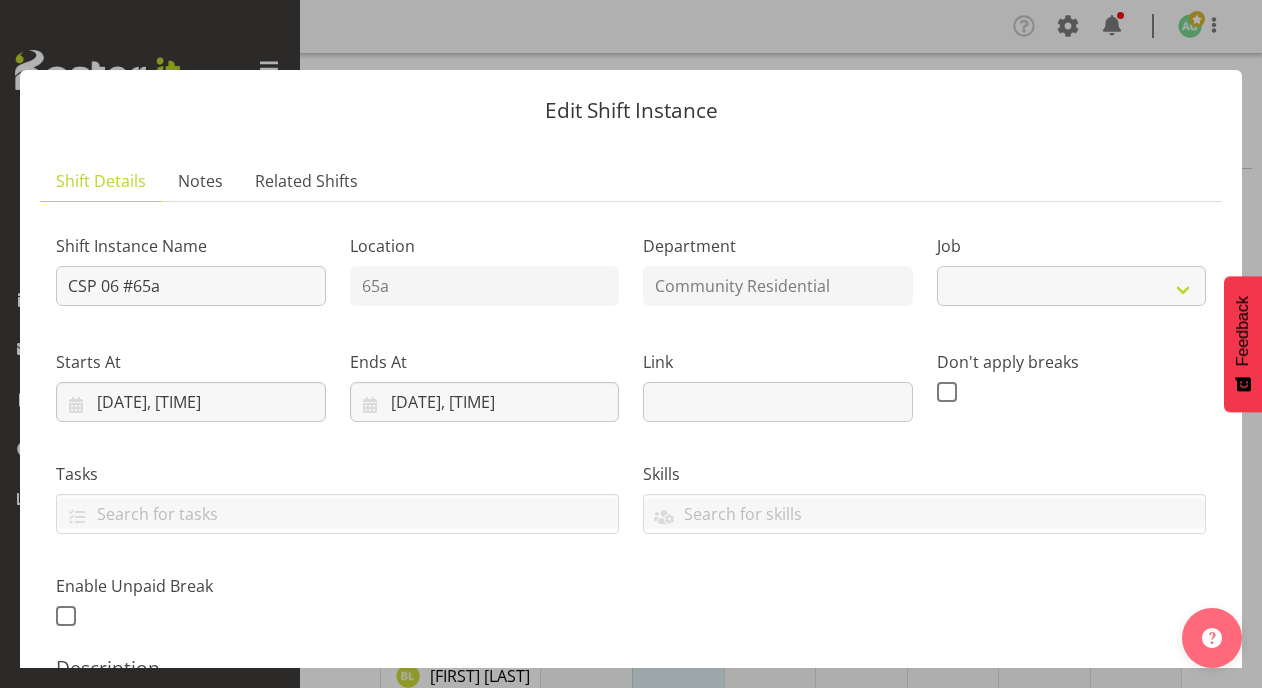 select on "3" 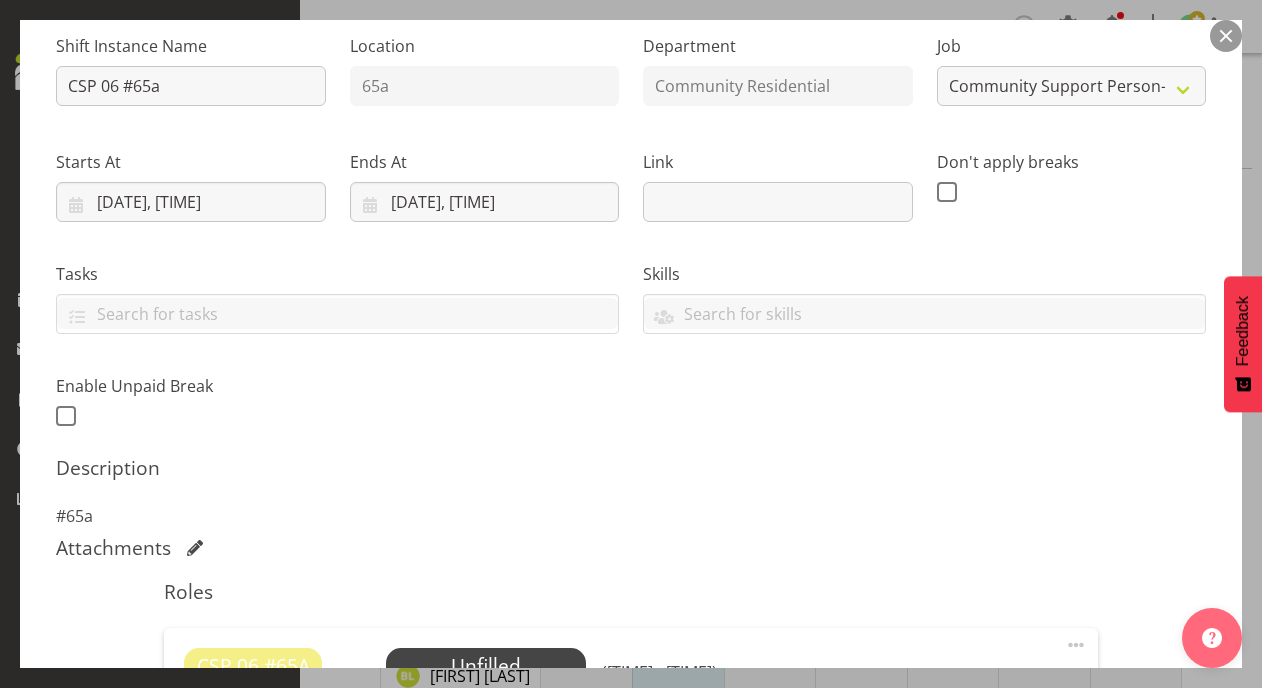 scroll, scrollTop: 400, scrollLeft: 0, axis: vertical 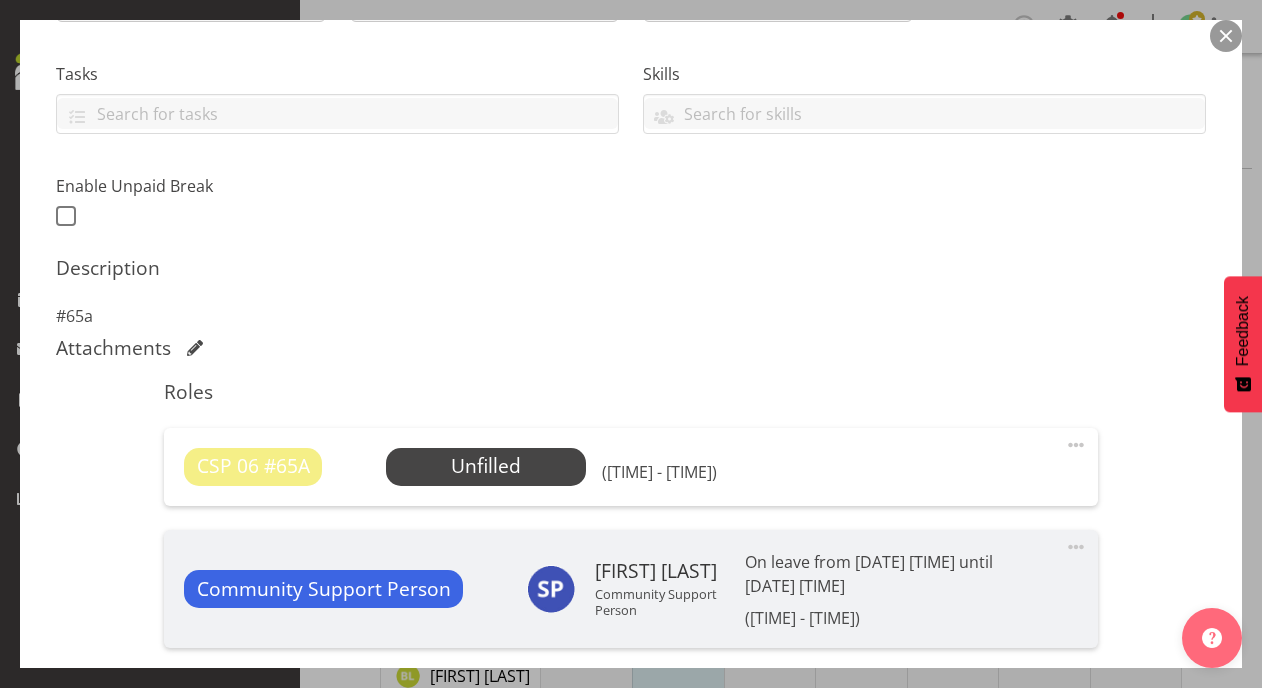 click on "Select Employee" at bounding box center (0, 0) 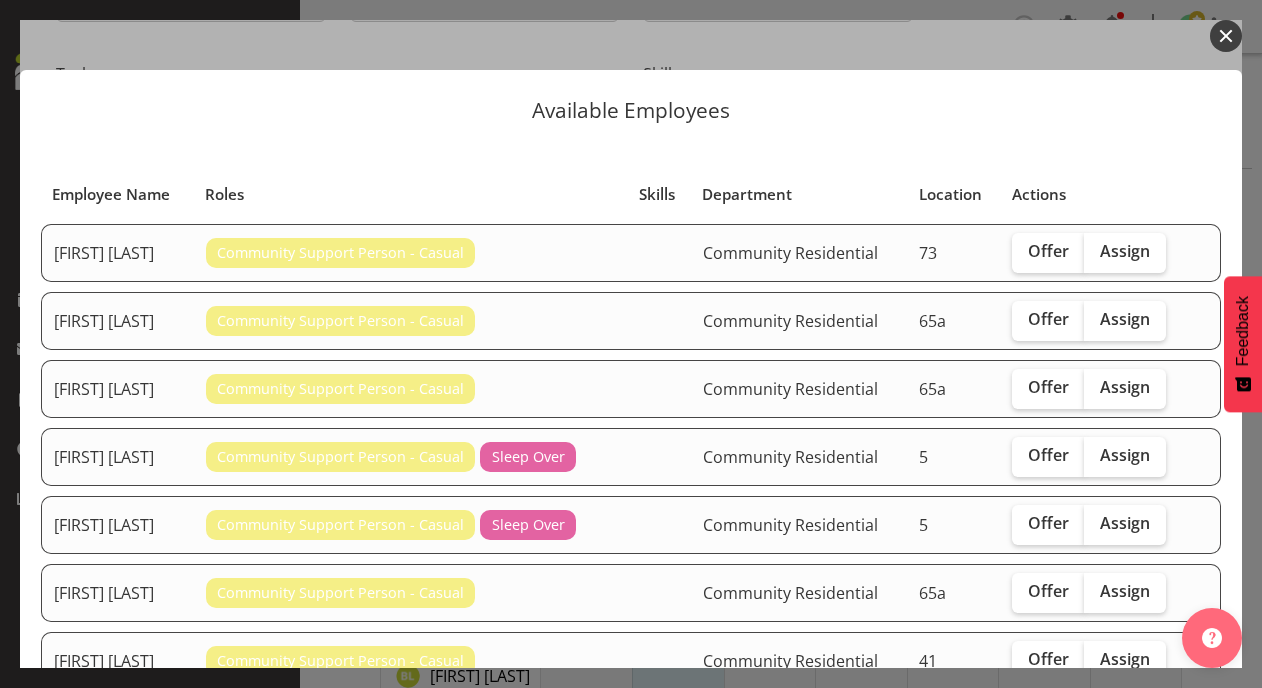 click on "Offer" at bounding box center (1048, 455) 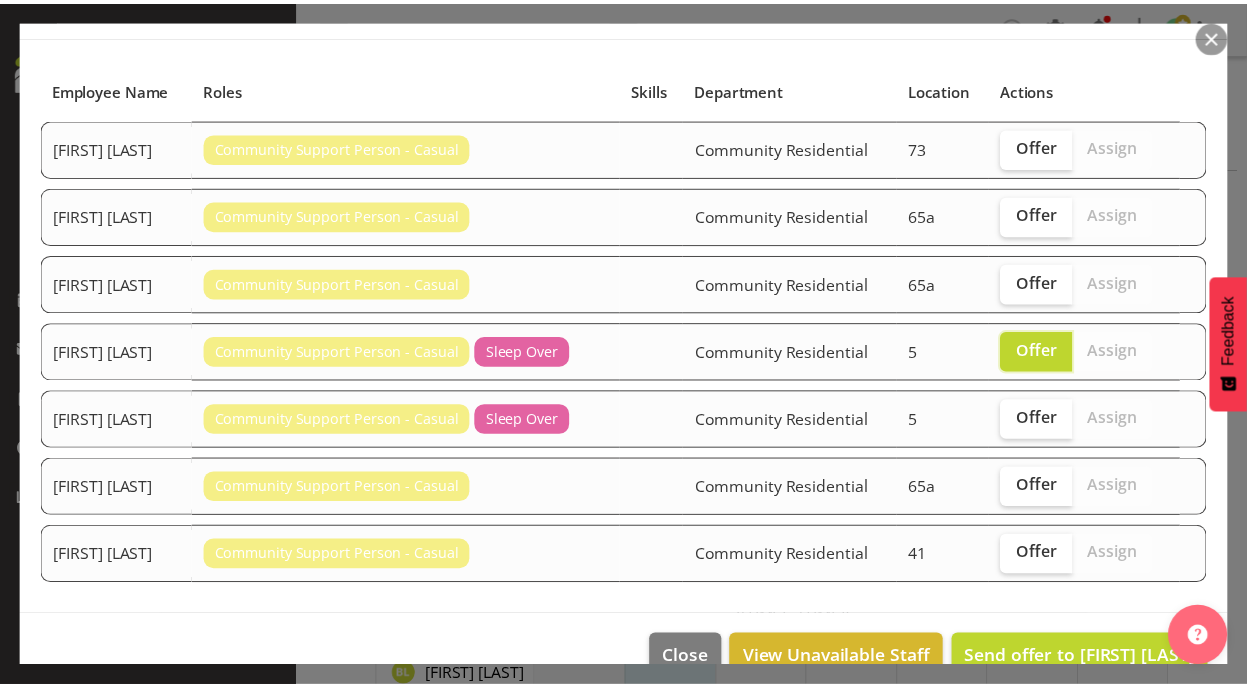 scroll, scrollTop: 147, scrollLeft: 0, axis: vertical 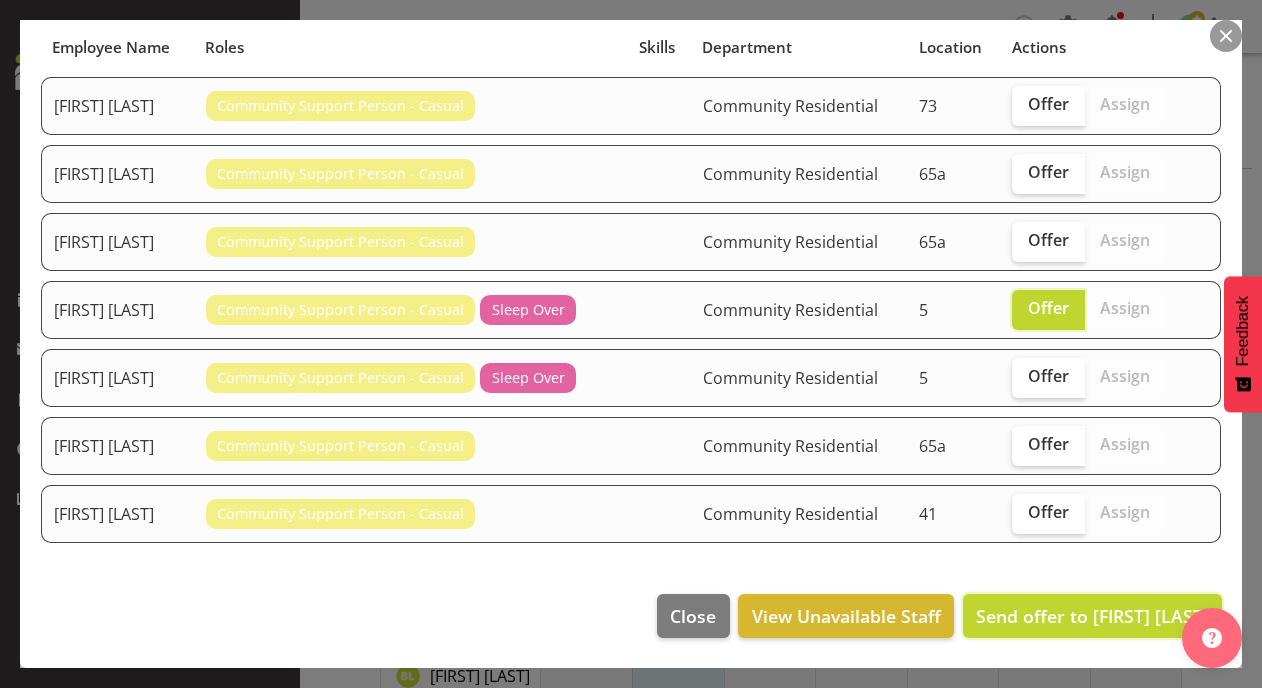 click on "Send offer to [FIRST] [LAST]" at bounding box center [1092, 616] 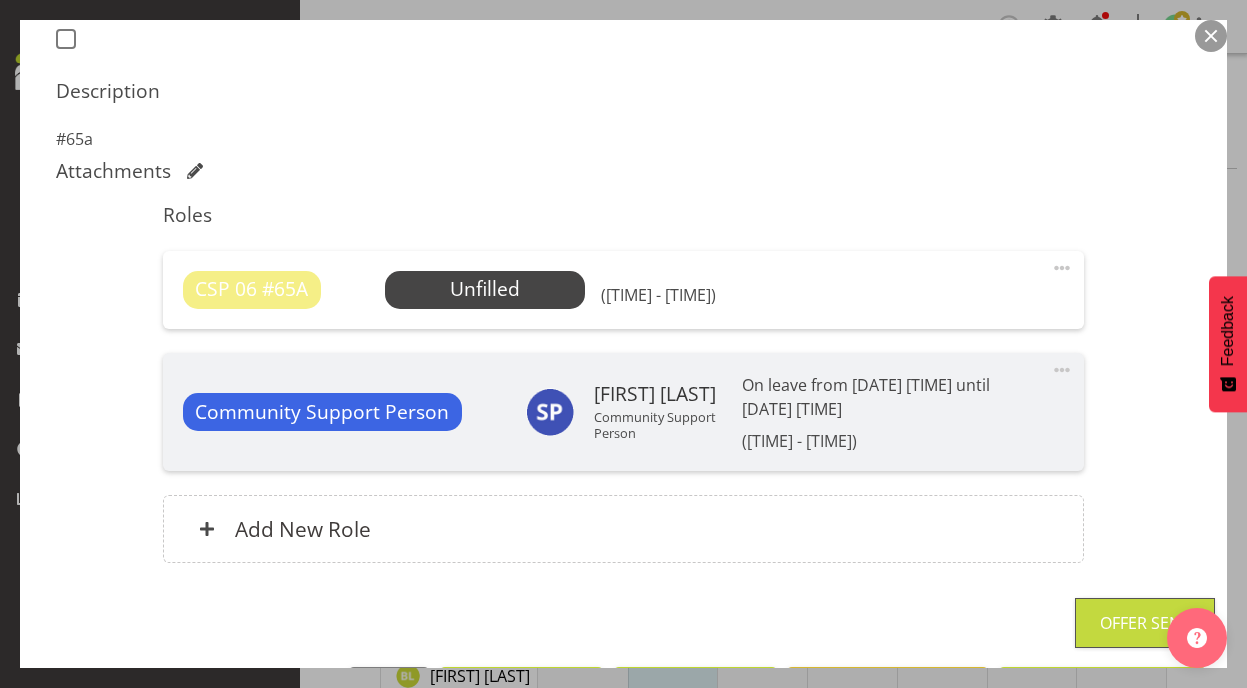 scroll, scrollTop: 650, scrollLeft: 0, axis: vertical 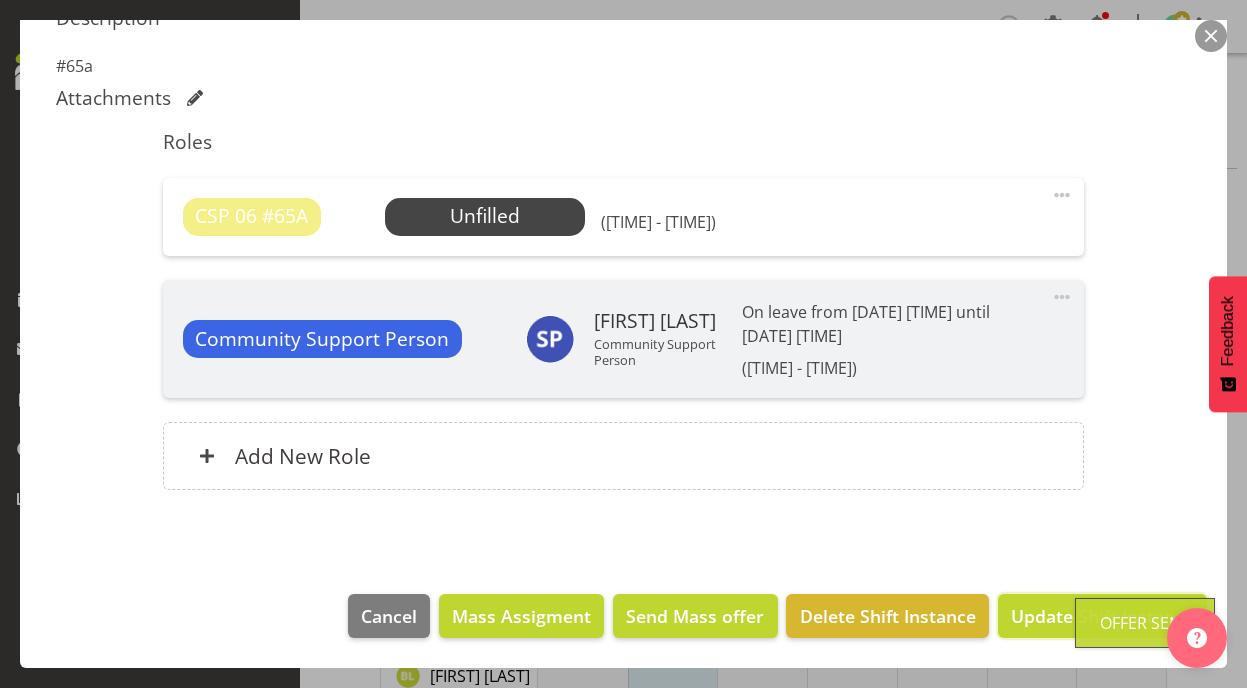 click on "Update Shift Instance" at bounding box center (1102, 616) 